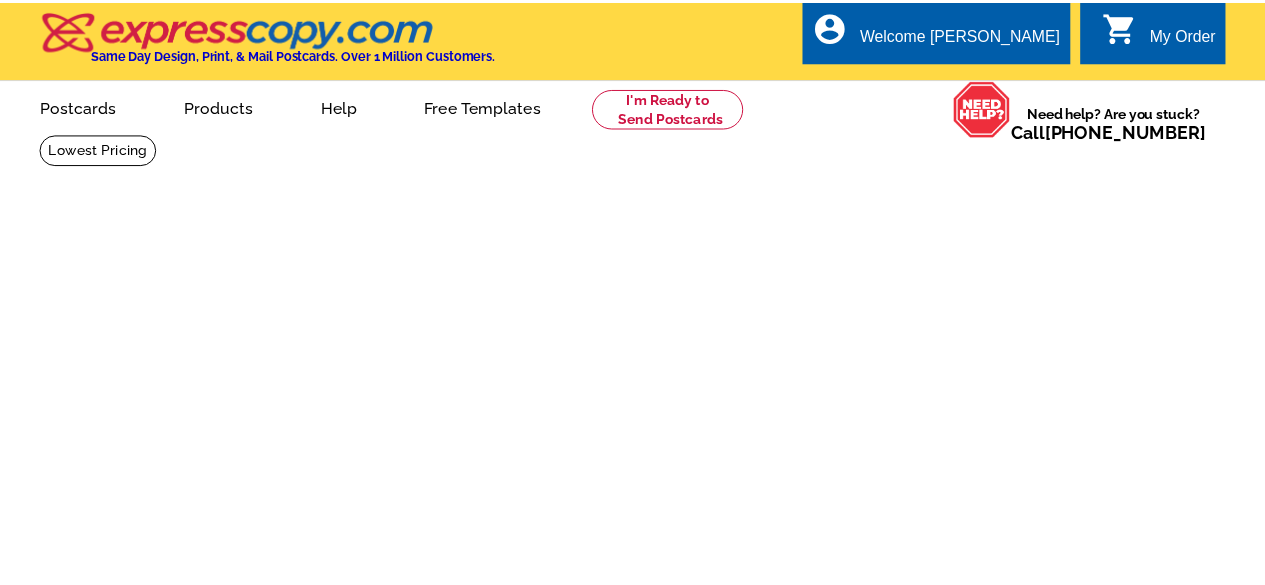scroll, scrollTop: 0, scrollLeft: 0, axis: both 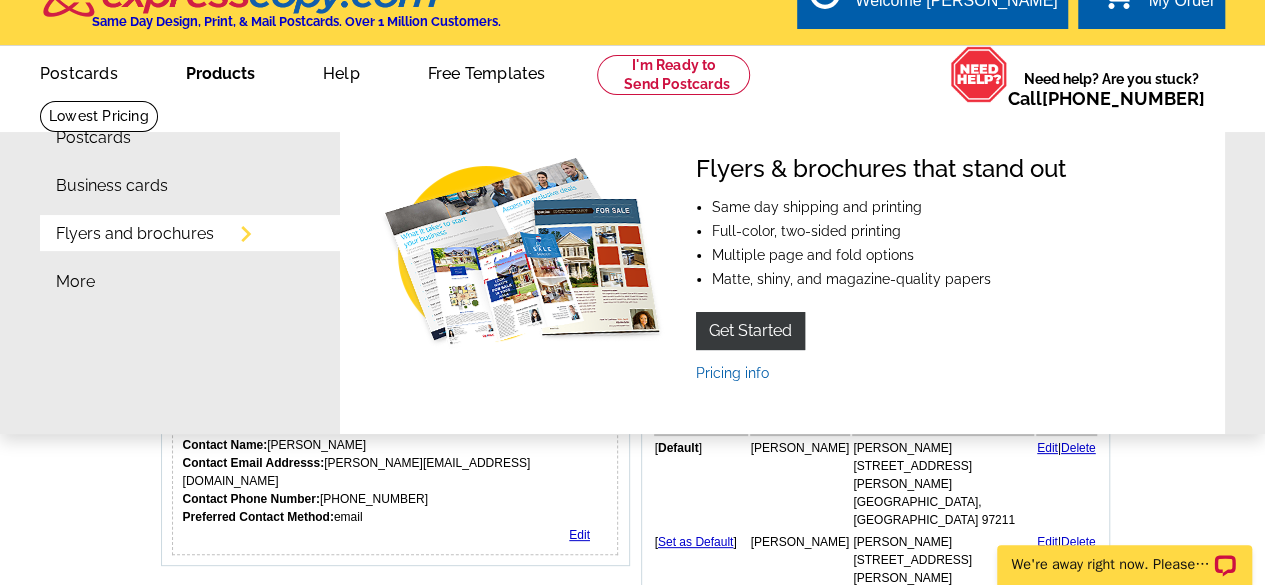 click on "Products" at bounding box center [220, 71] 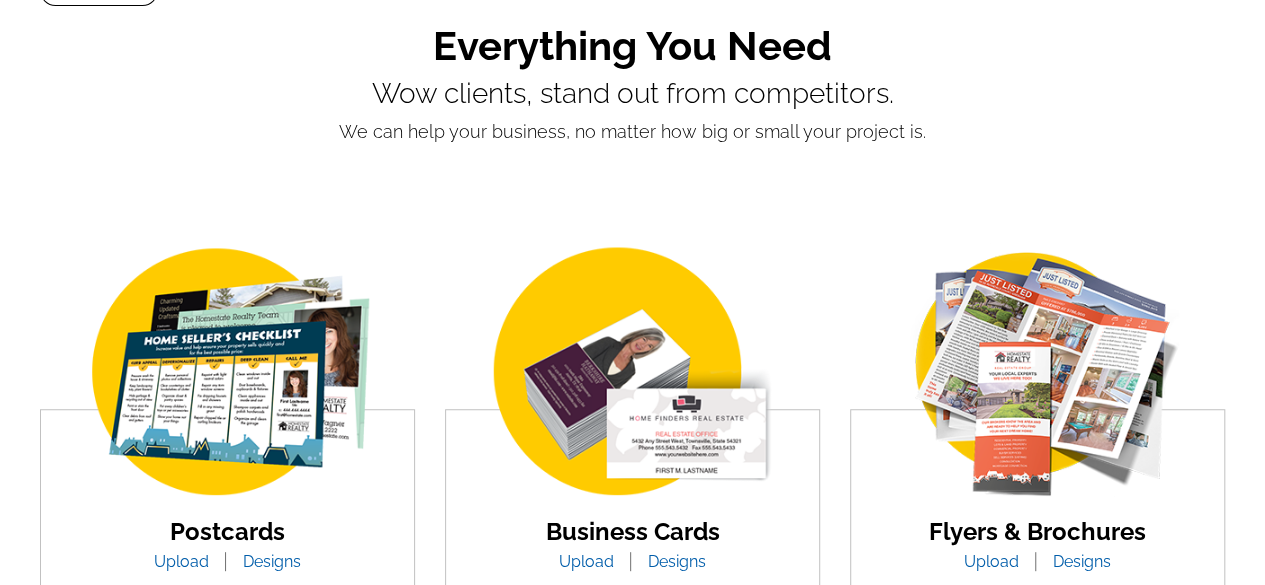 scroll, scrollTop: 339, scrollLeft: 0, axis: vertical 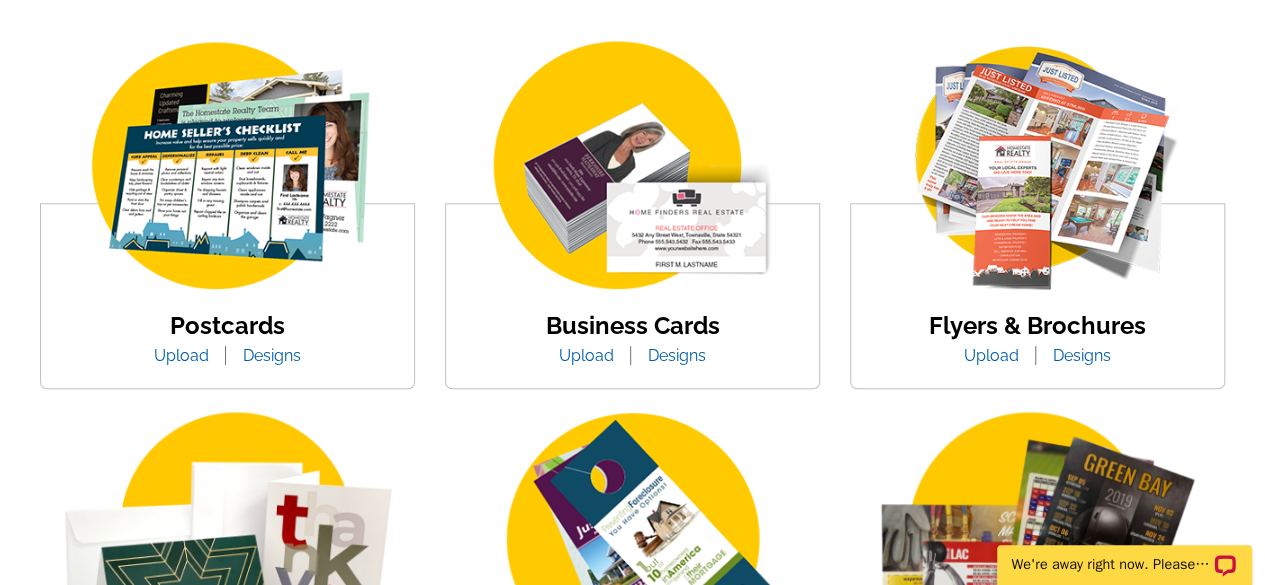 click on "Upload" at bounding box center (991, 355) 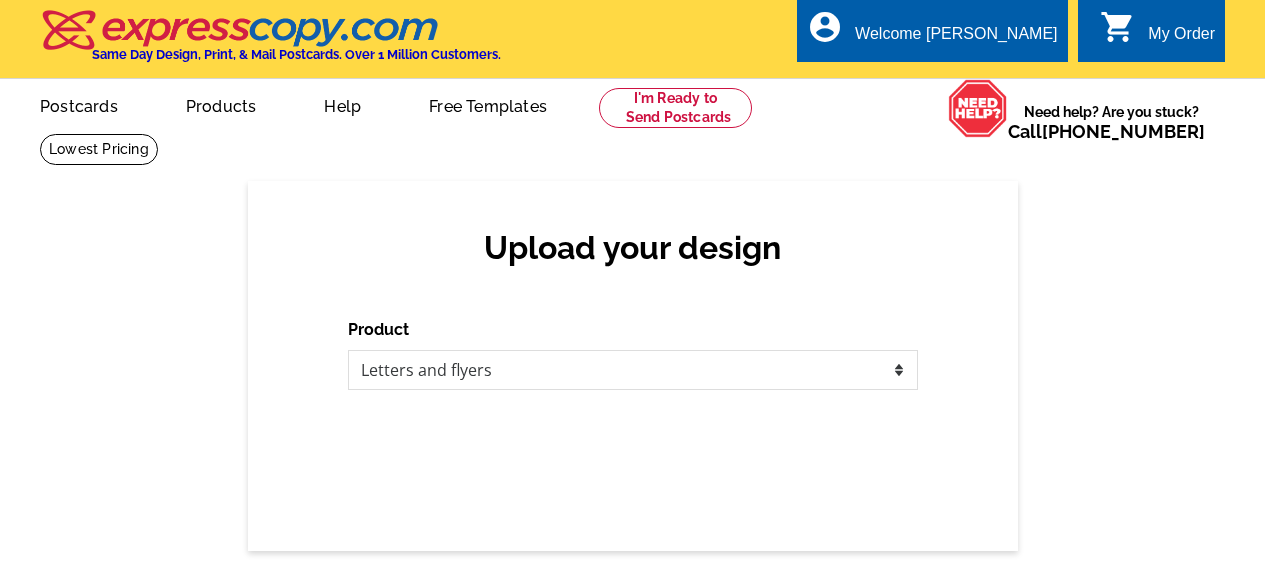 scroll, scrollTop: 0, scrollLeft: 0, axis: both 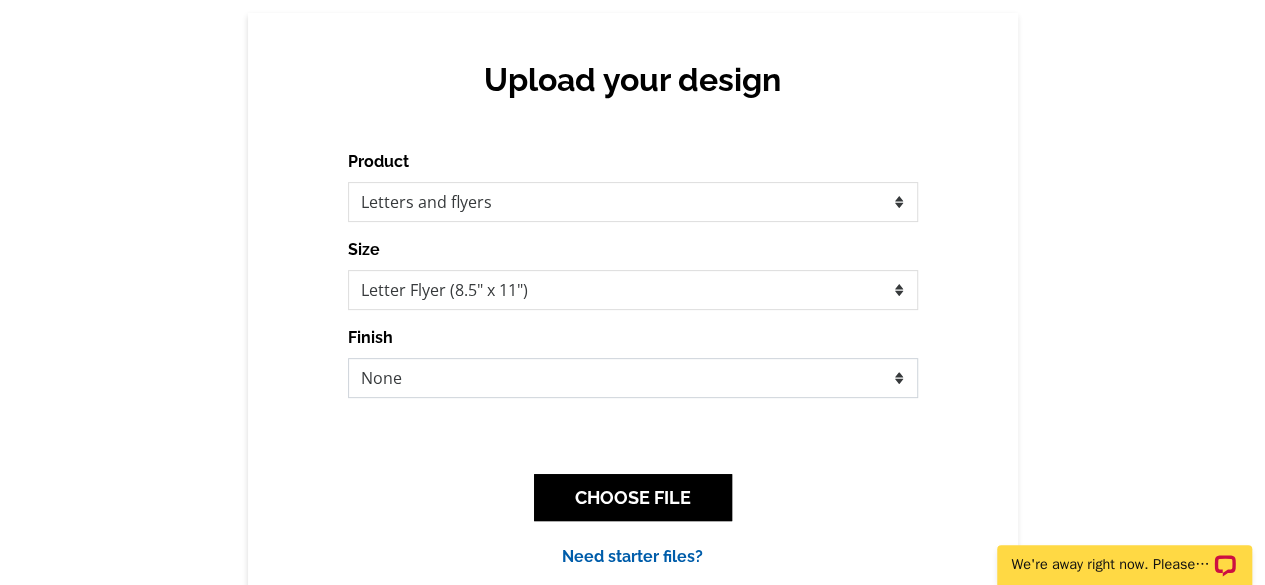 click on "None Envelope Mailer Bi-fold Mailer Tri-fold Mailer" at bounding box center (633, 378) 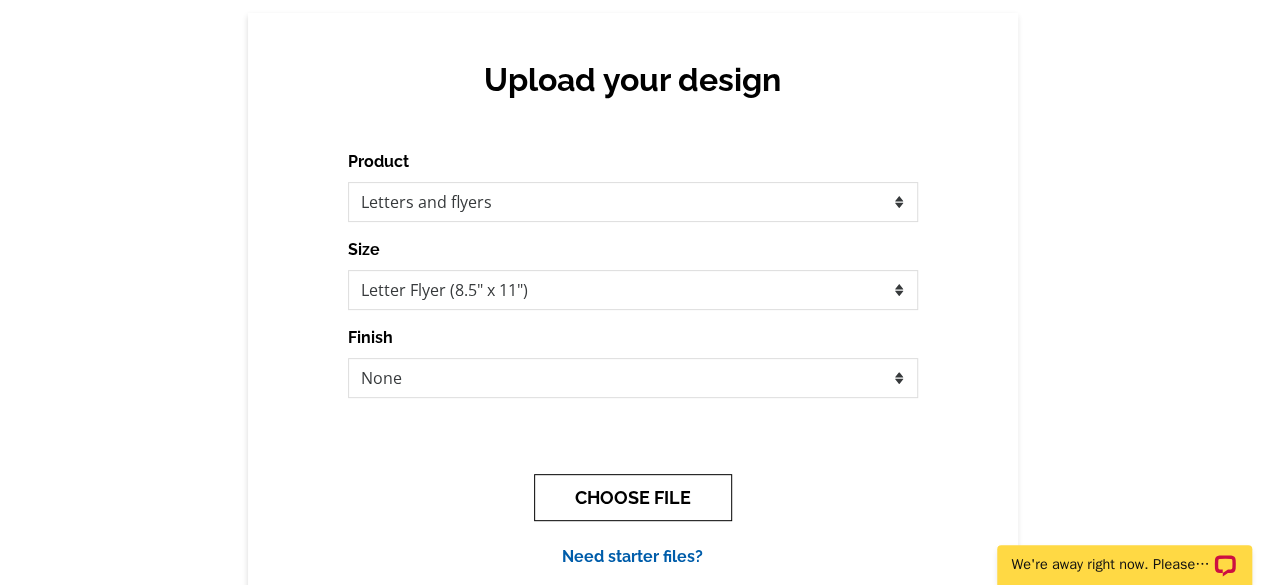 click on "CHOOSE FILE" at bounding box center (633, 497) 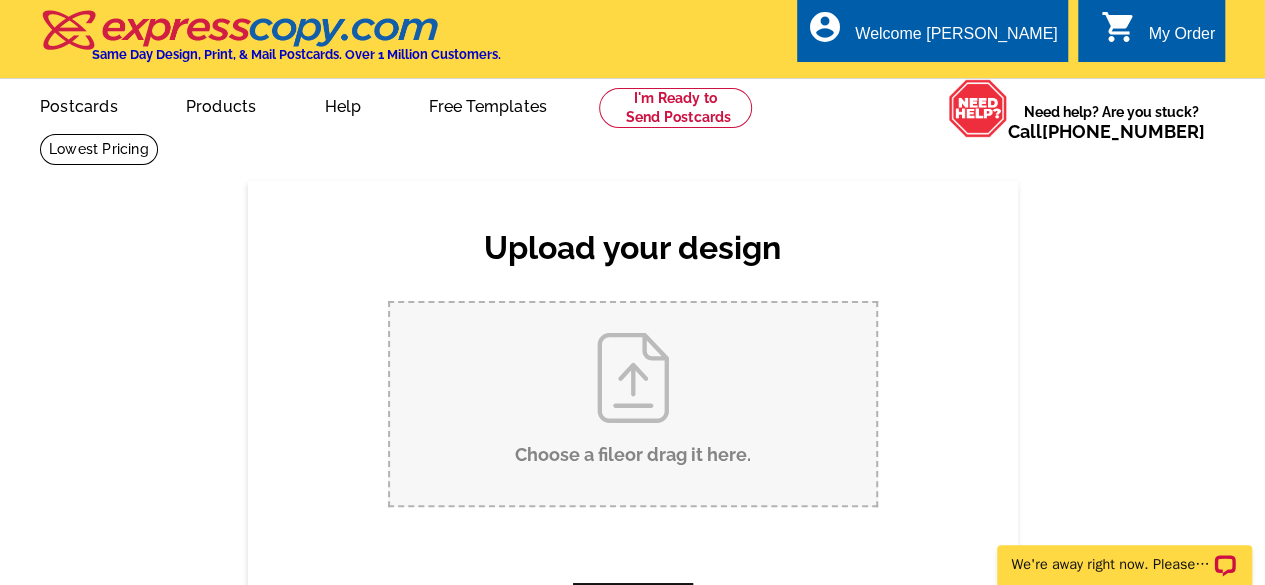scroll, scrollTop: 0, scrollLeft: 0, axis: both 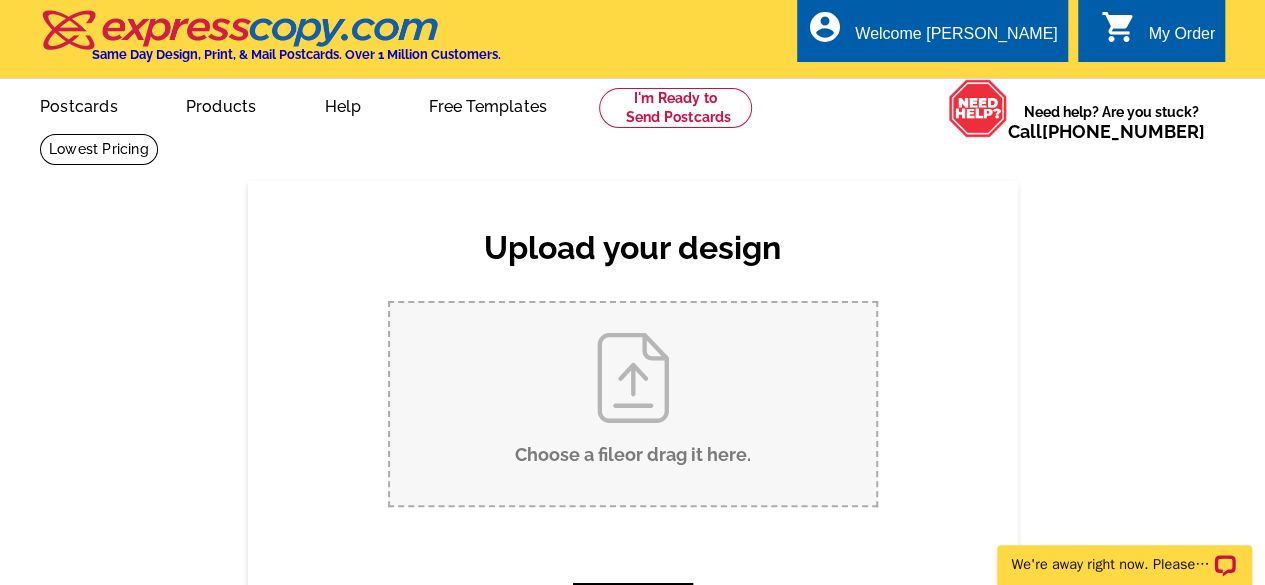 click on "Choose a file  or drag it here ." at bounding box center (633, 404) 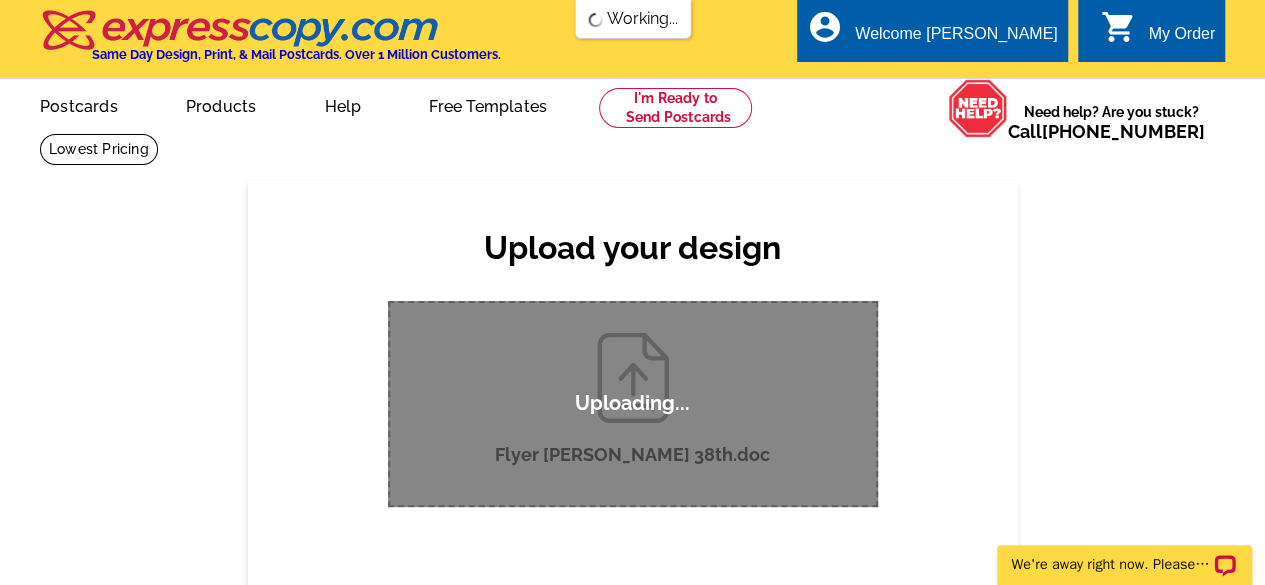 scroll, scrollTop: 0, scrollLeft: 0, axis: both 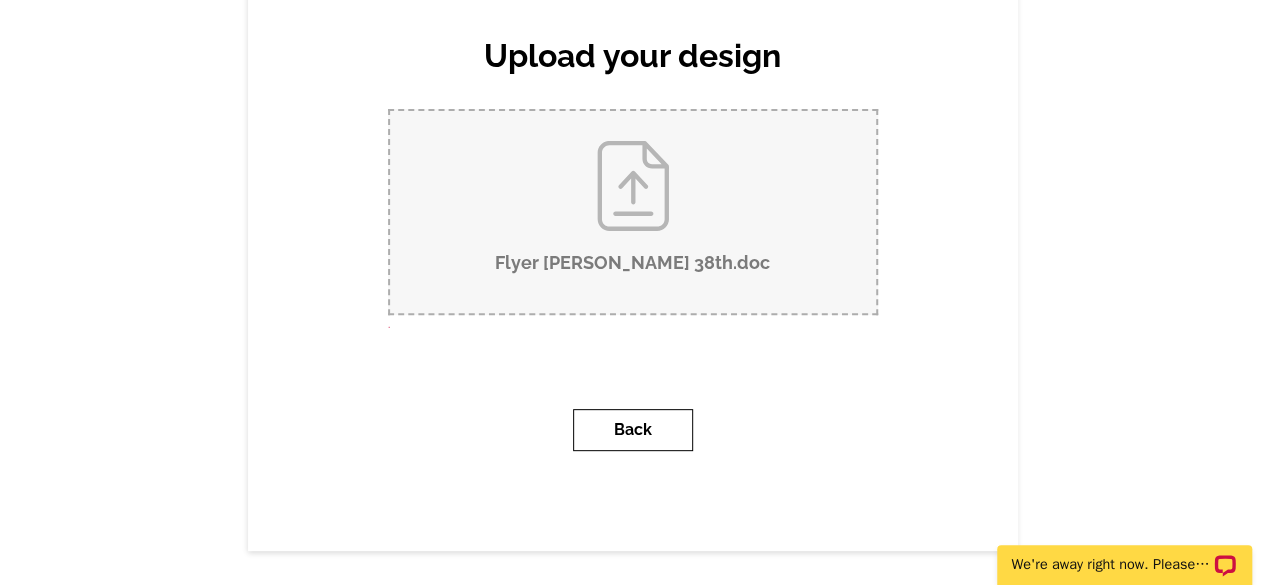 click on "Back" at bounding box center [633, 430] 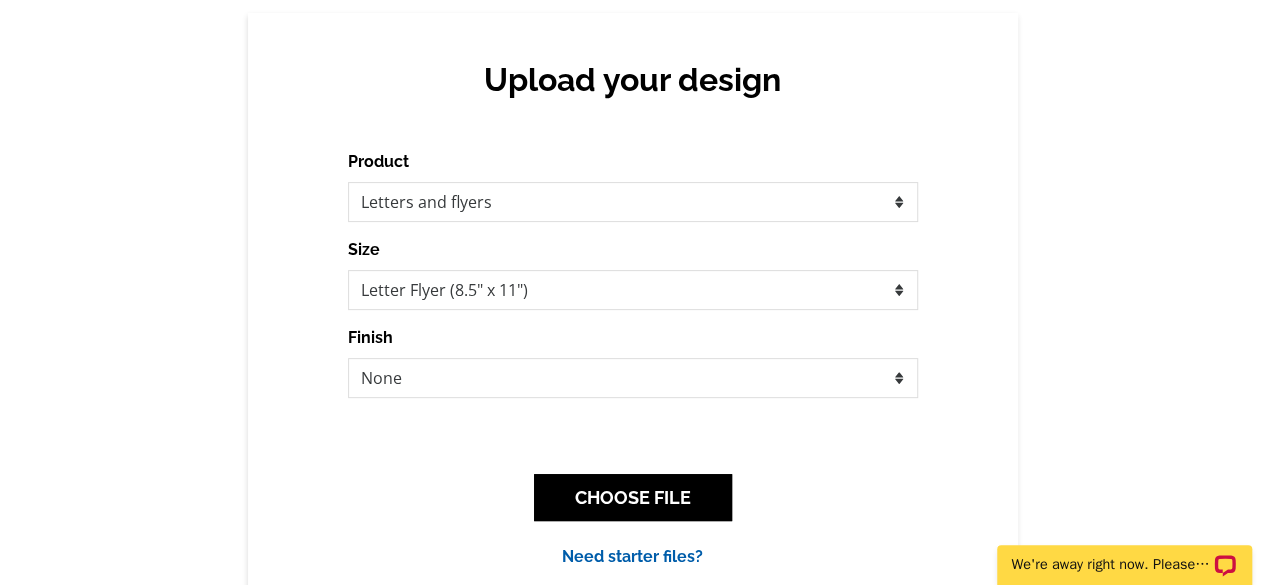 scroll, scrollTop: 169, scrollLeft: 0, axis: vertical 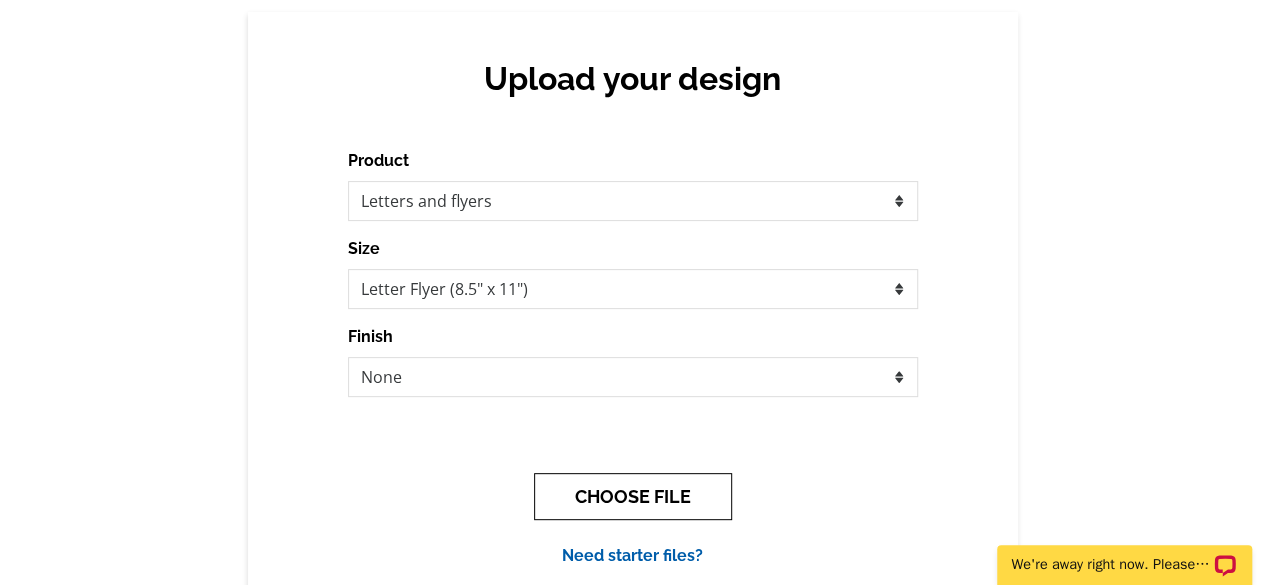 click on "CHOOSE FILE" at bounding box center (633, 496) 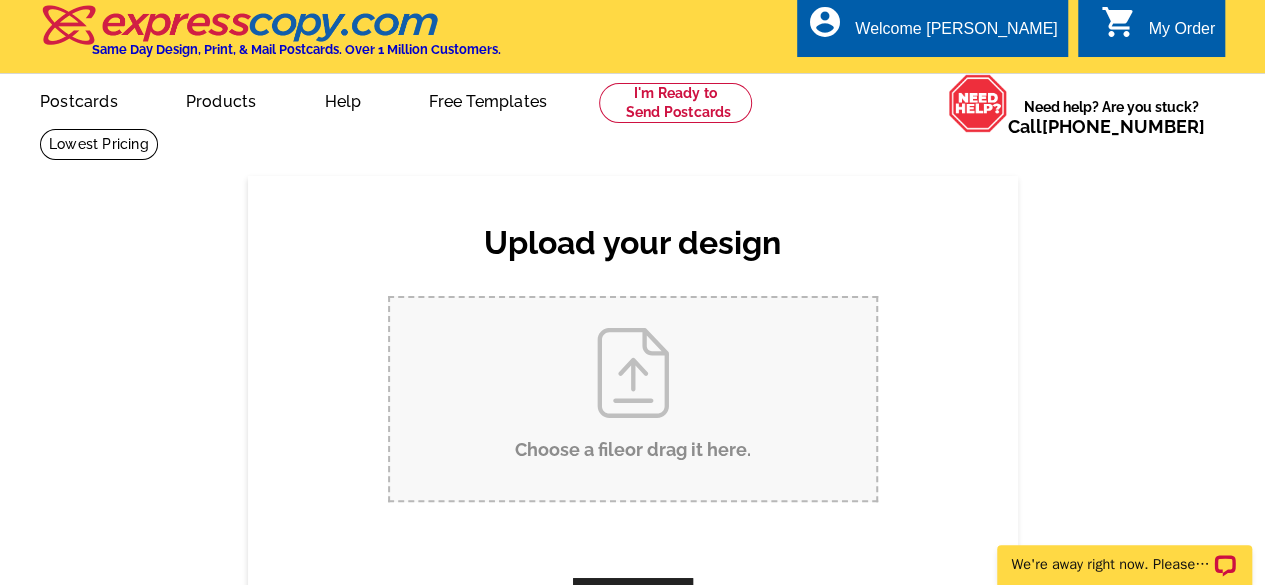 scroll, scrollTop: 0, scrollLeft: 0, axis: both 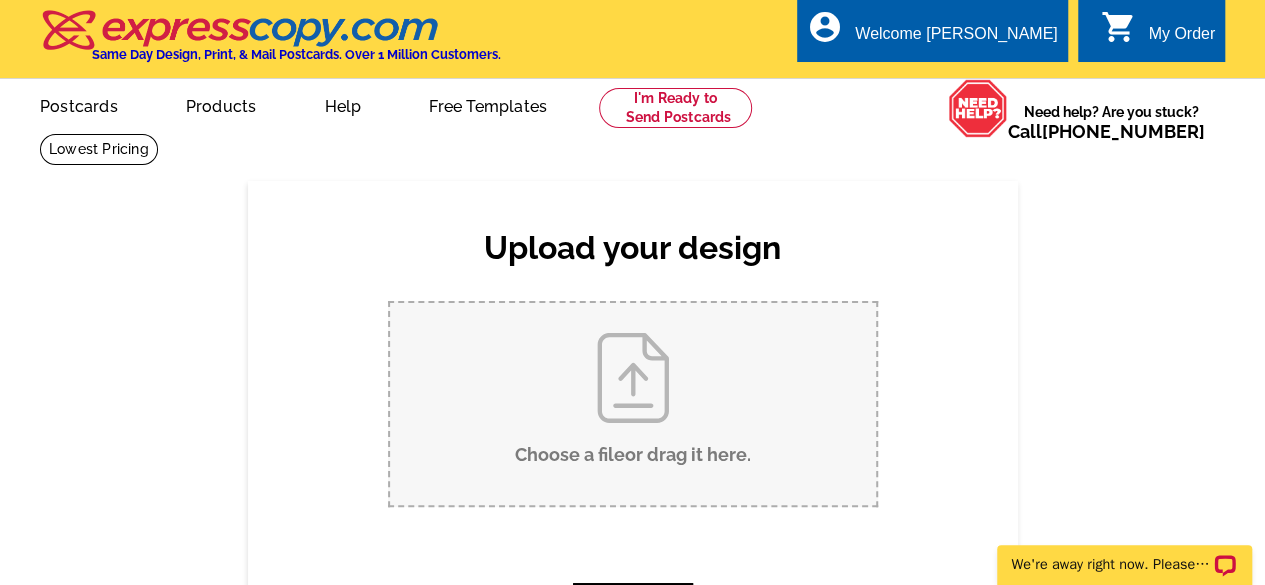 click on "Choose a file  or drag it here ." at bounding box center [633, 404] 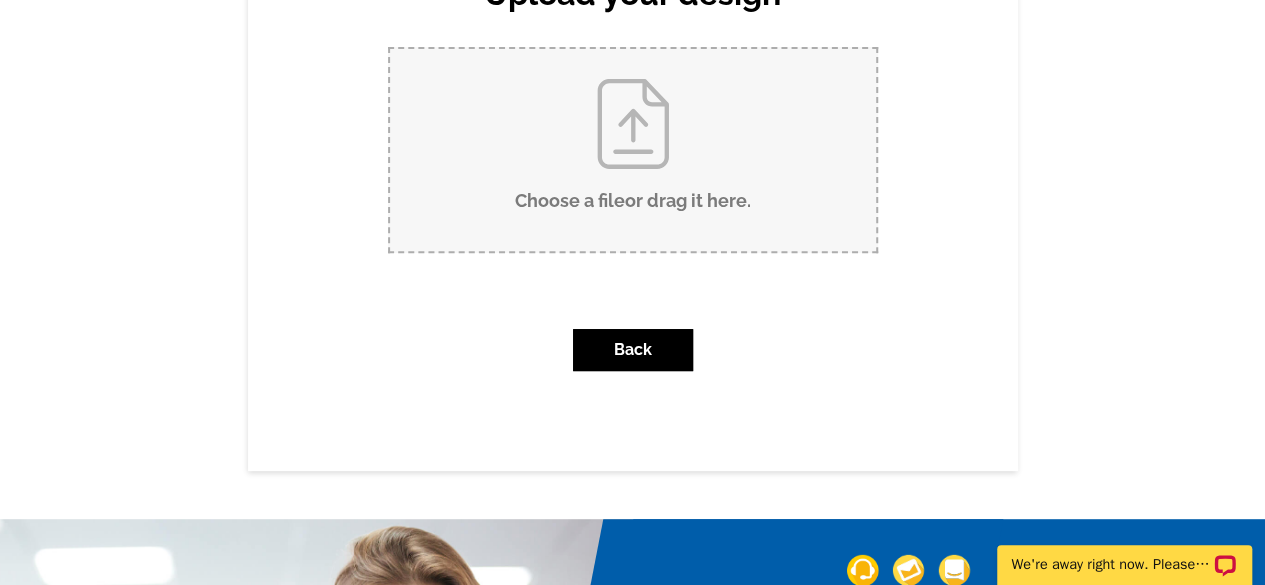 scroll, scrollTop: 286, scrollLeft: 0, axis: vertical 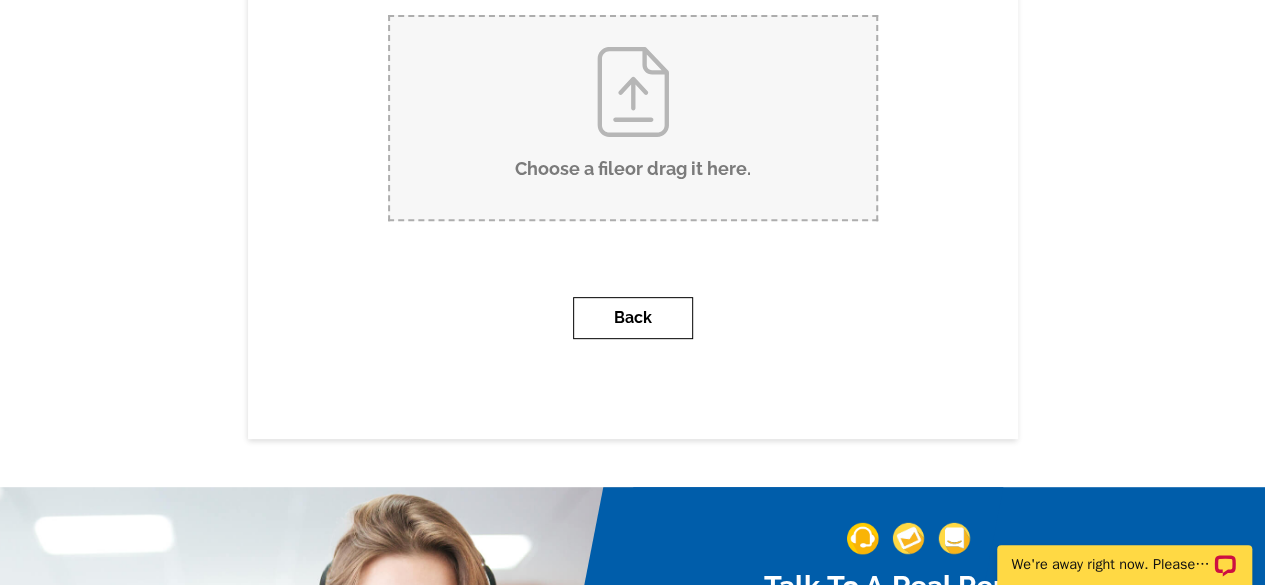 click on "Back" at bounding box center [633, 318] 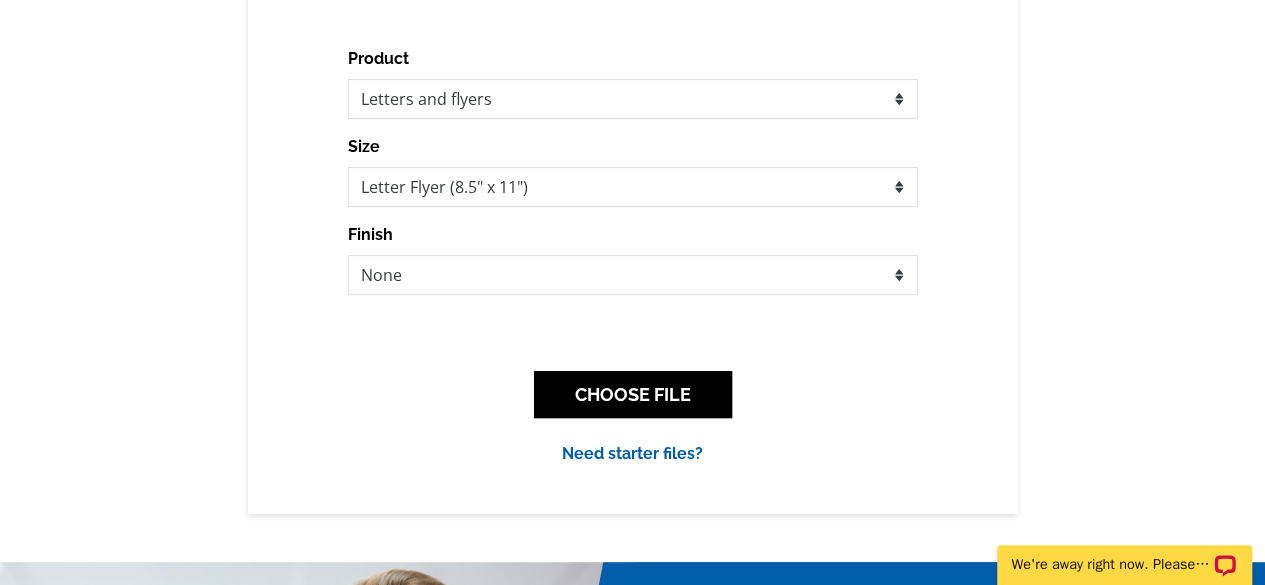 scroll, scrollTop: 276, scrollLeft: 0, axis: vertical 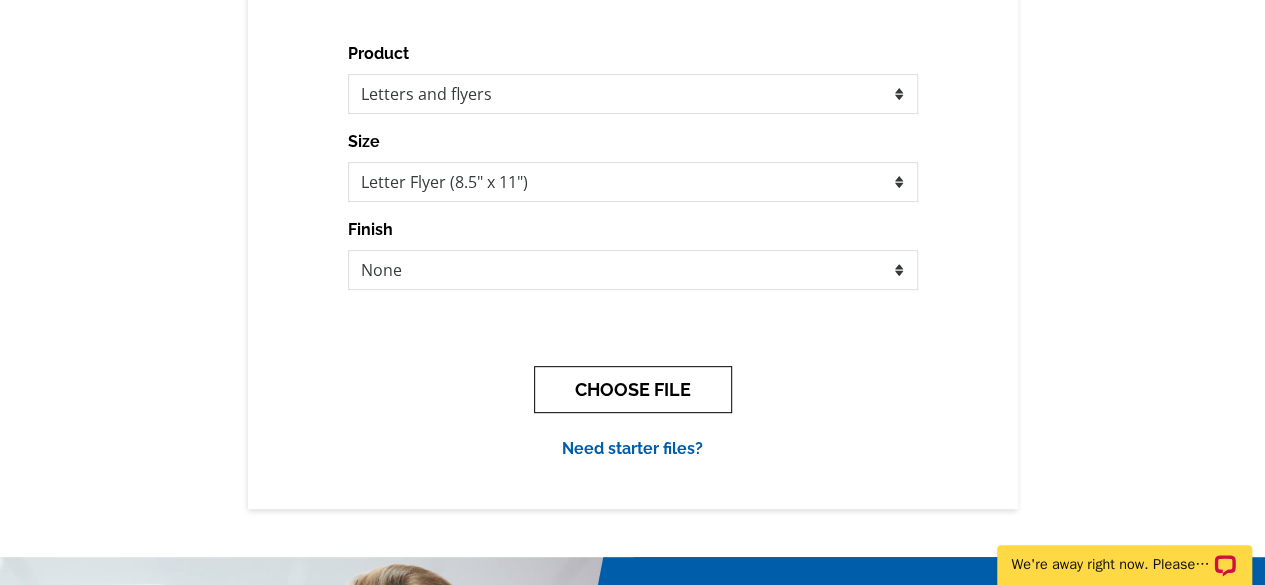 click on "CHOOSE FILE" at bounding box center (633, 389) 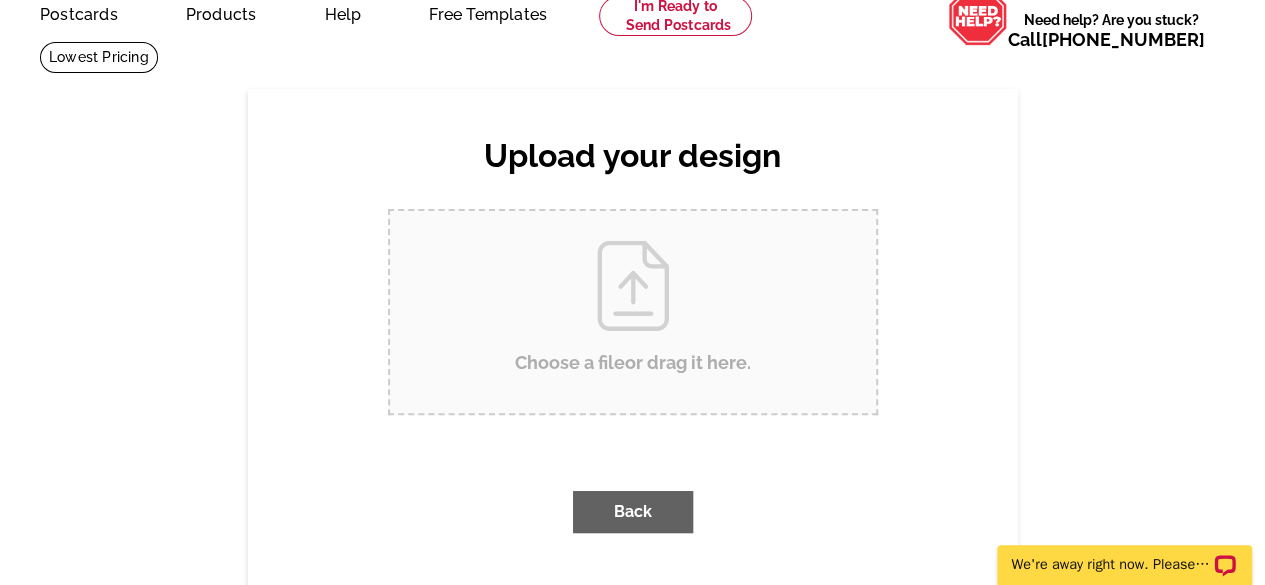 scroll, scrollTop: 0, scrollLeft: 0, axis: both 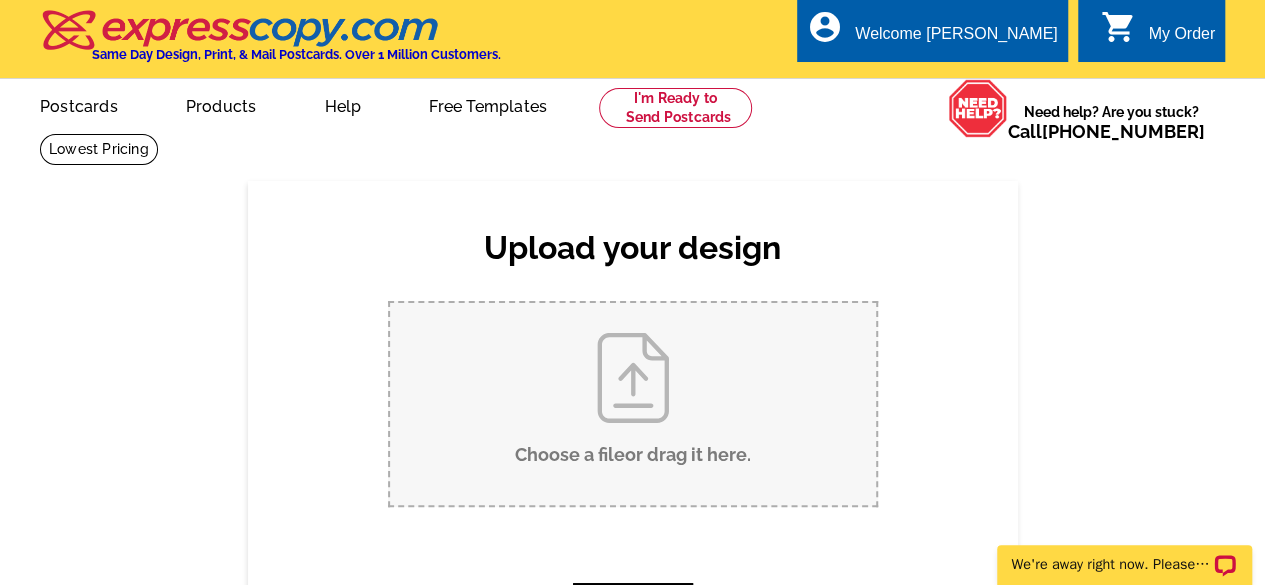 click on "Choose a file  or drag it here ." at bounding box center (633, 404) 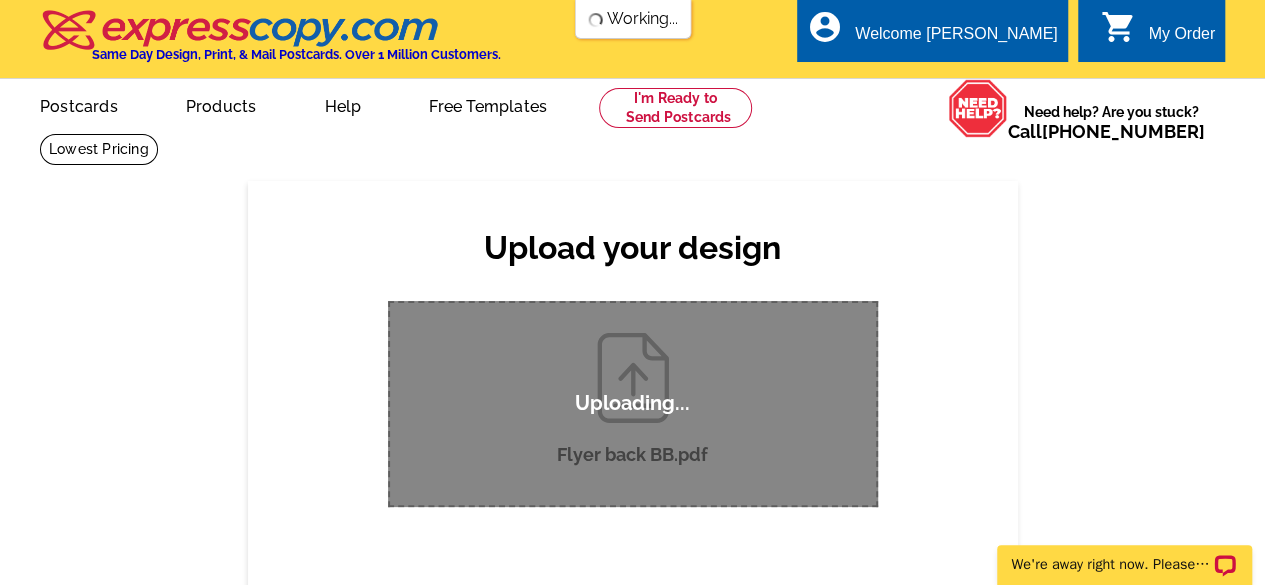 type 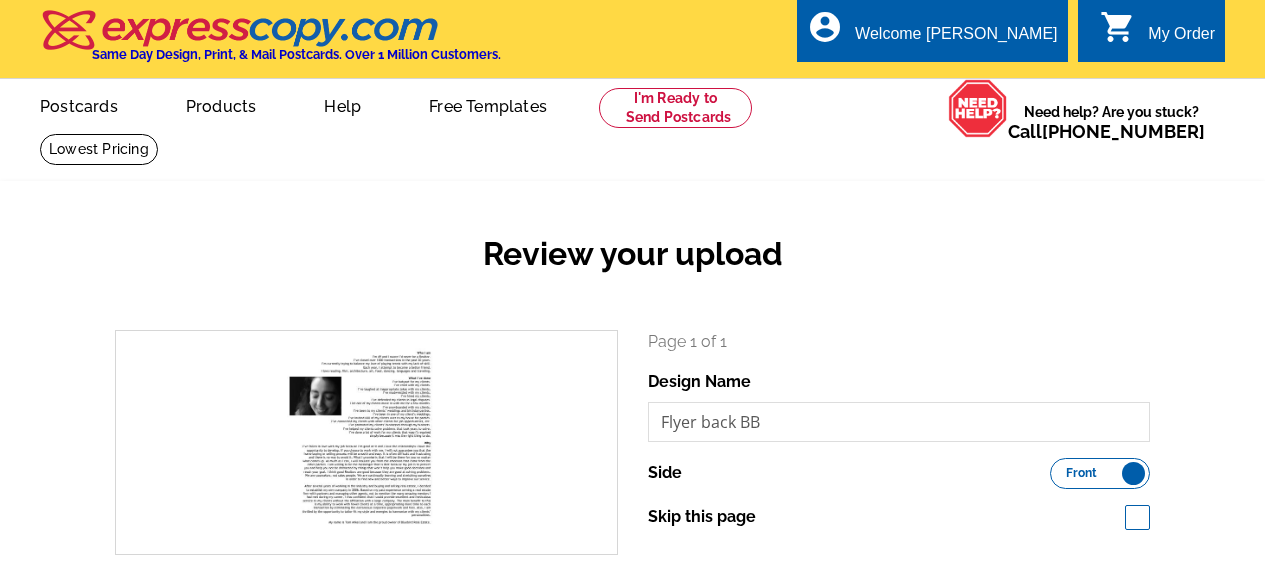 scroll, scrollTop: 0, scrollLeft: 0, axis: both 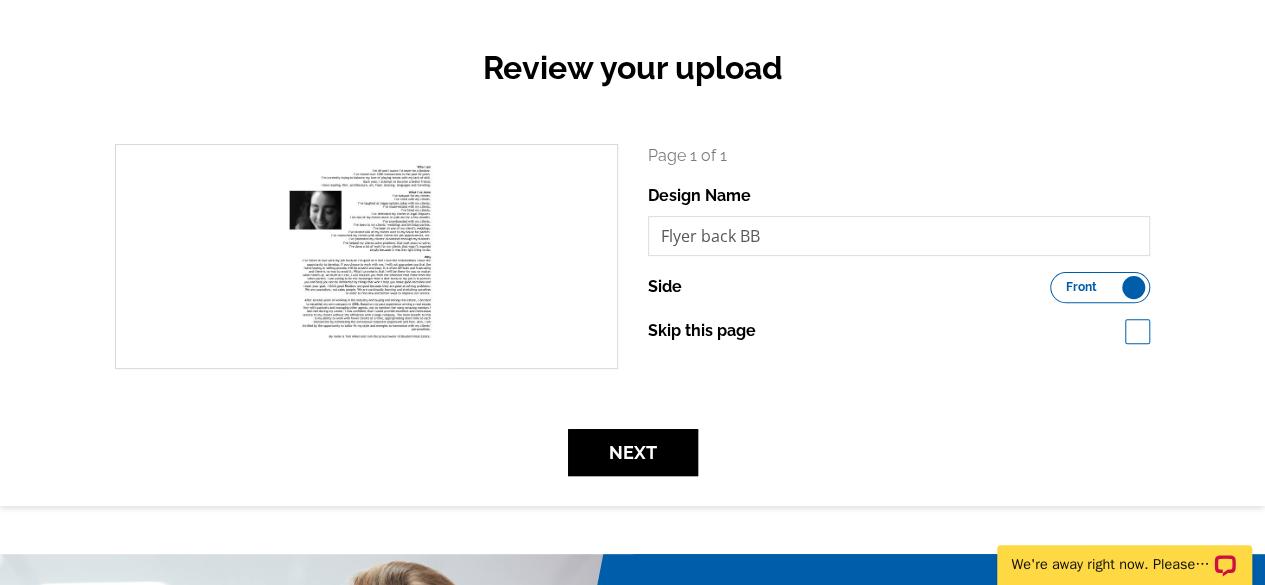 click on "Front
Back" at bounding box center [1100, 287] 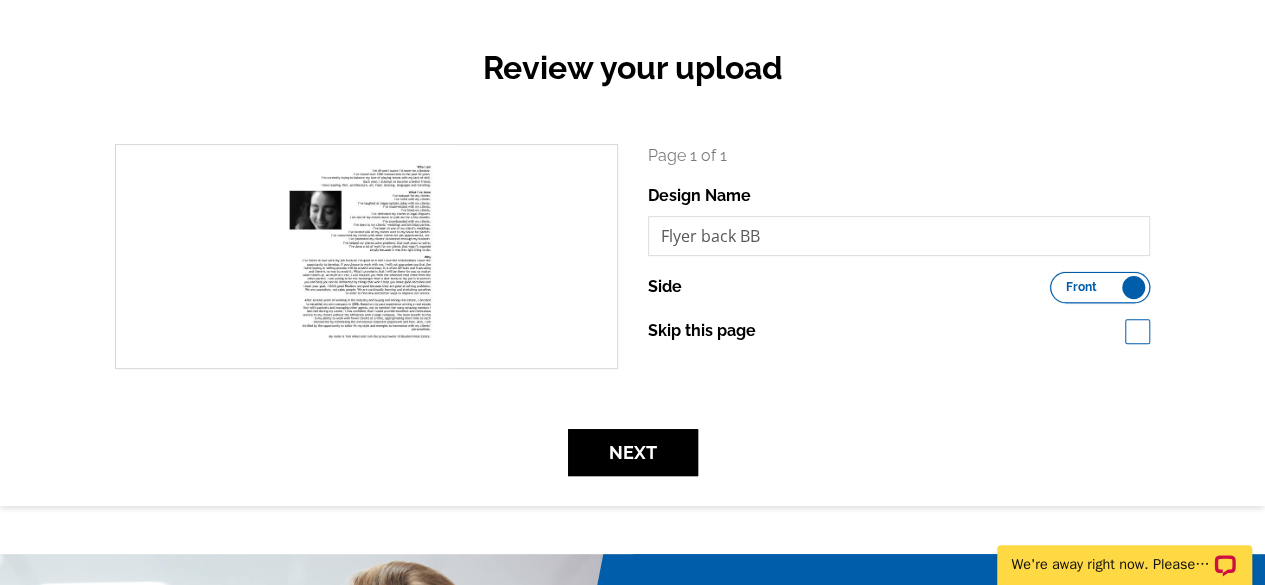 click on "Front
Back" at bounding box center (1060, 282) 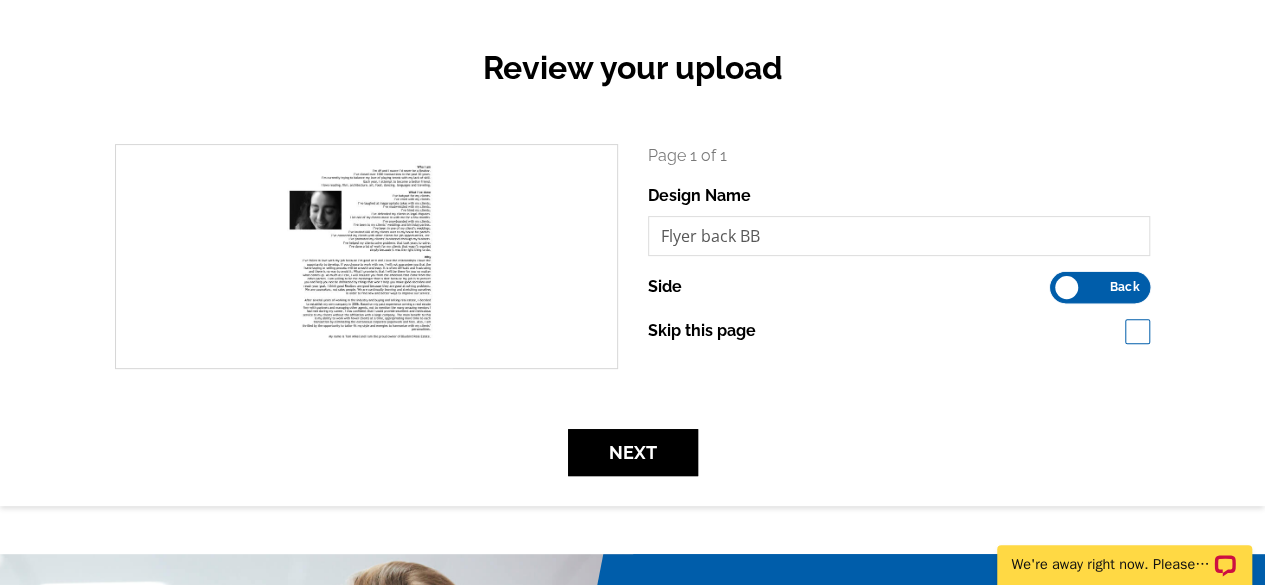 scroll, scrollTop: 0, scrollLeft: 0, axis: both 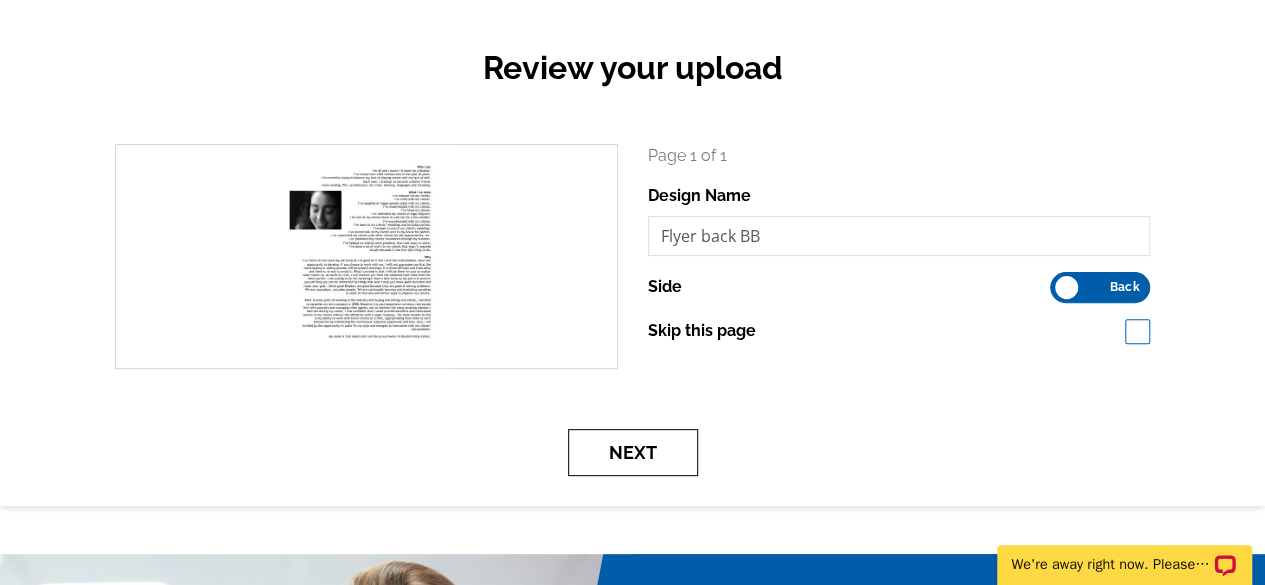 click on "Next" at bounding box center (633, 452) 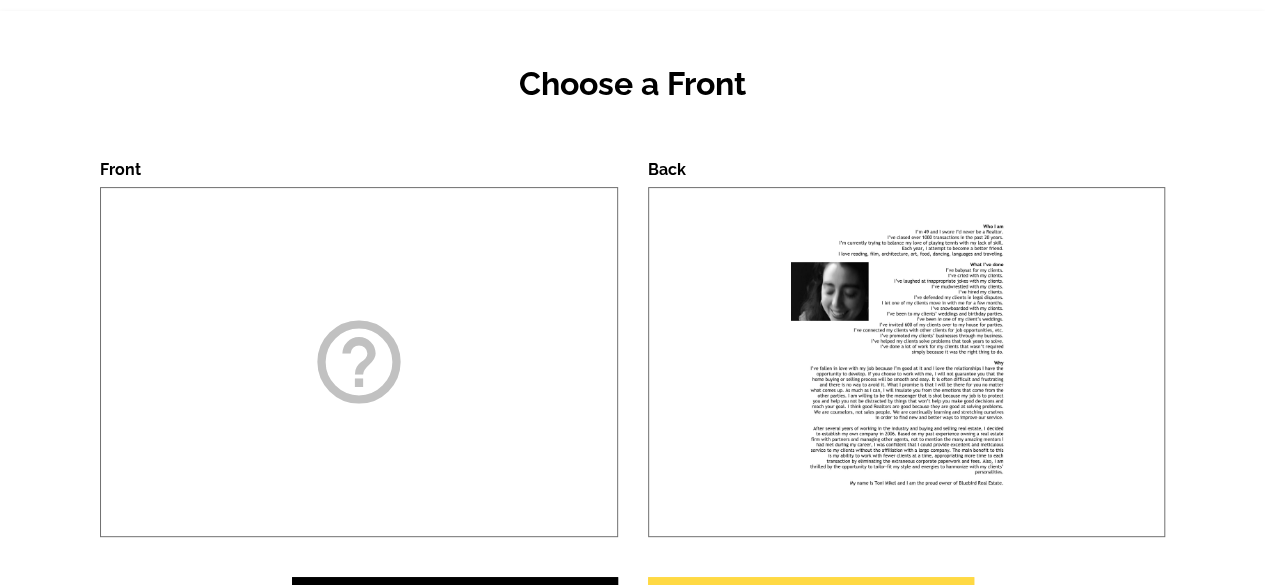 scroll, scrollTop: 262, scrollLeft: 0, axis: vertical 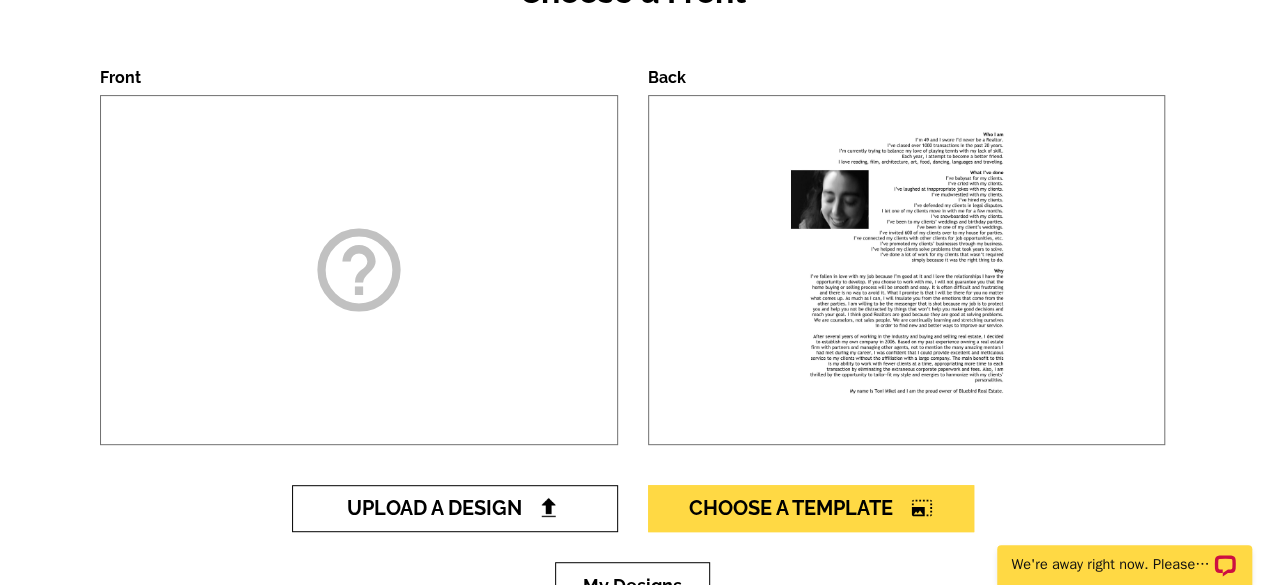 click on "Upload A Design" at bounding box center [454, 508] 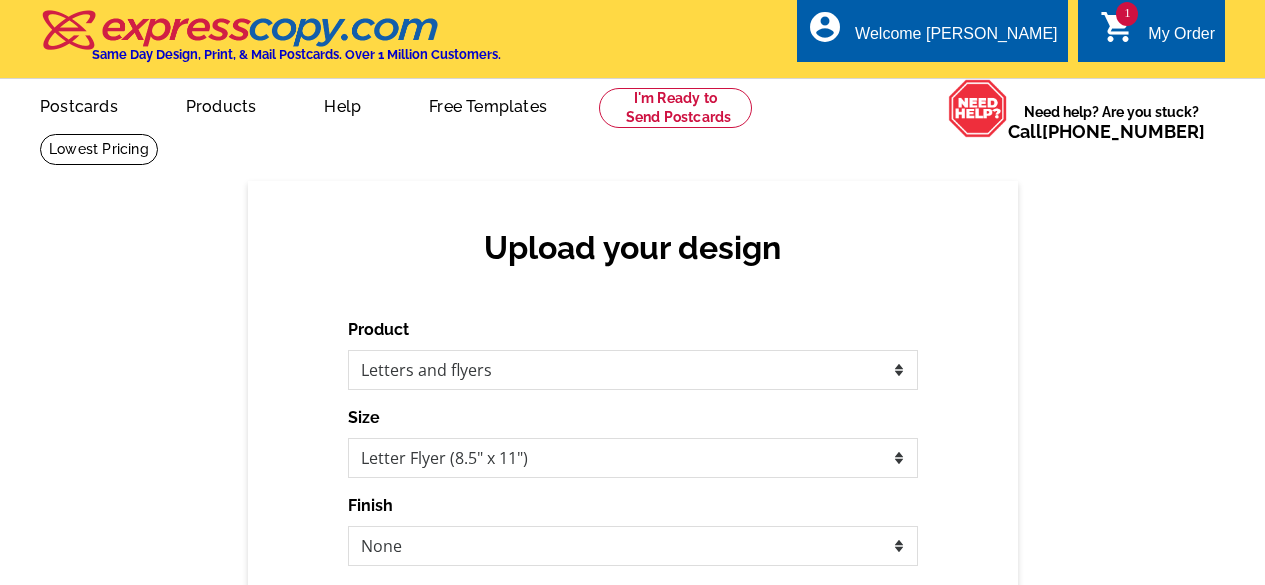 scroll, scrollTop: 0, scrollLeft: 0, axis: both 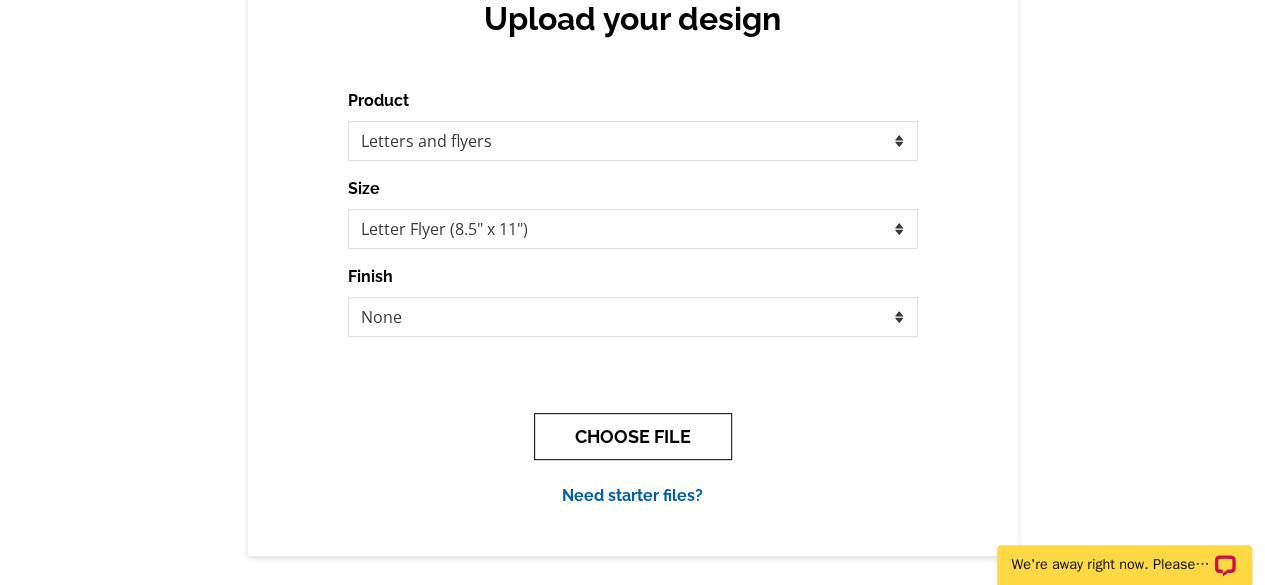 click on "CHOOSE FILE" at bounding box center [633, 436] 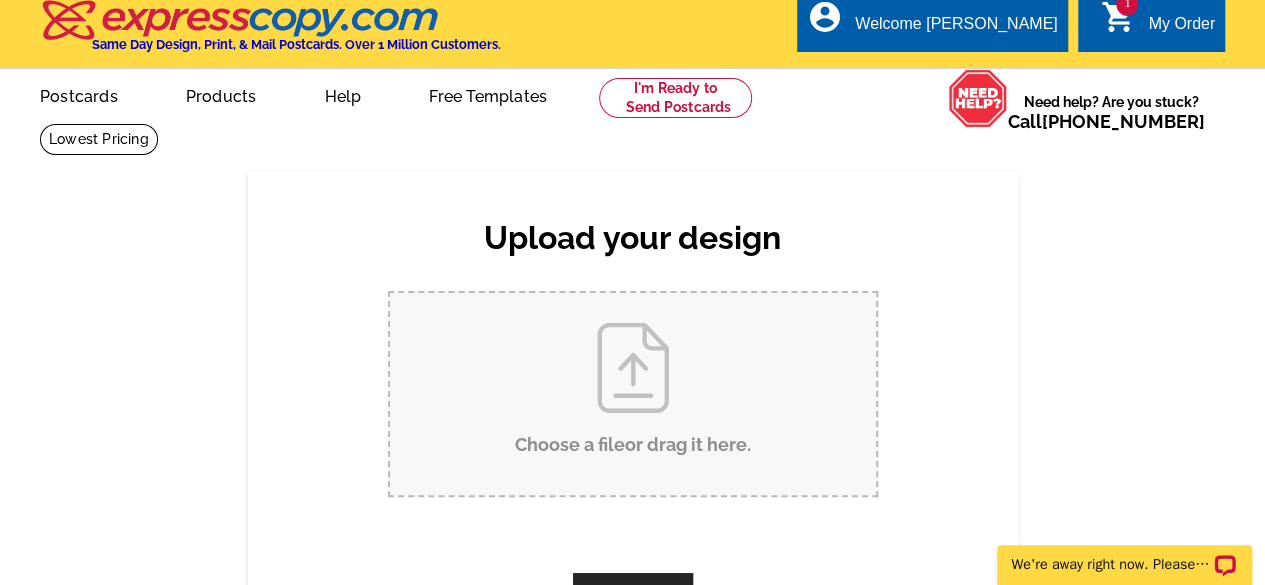scroll, scrollTop: 0, scrollLeft: 0, axis: both 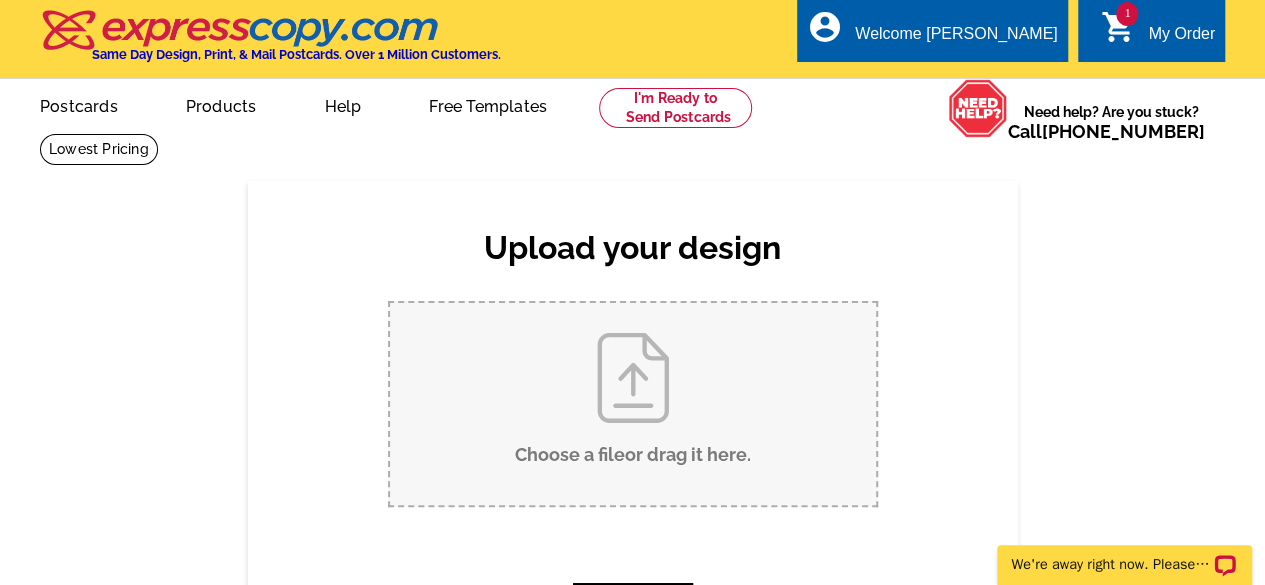click on "Choose a file  or drag it here ." at bounding box center [633, 404] 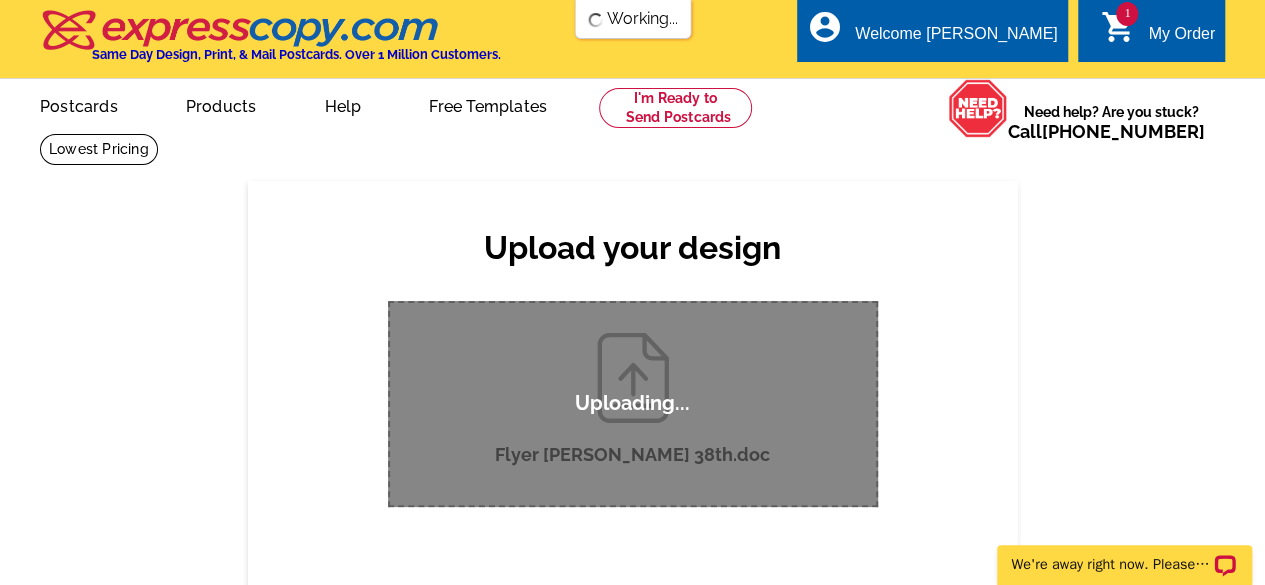scroll, scrollTop: 0, scrollLeft: 0, axis: both 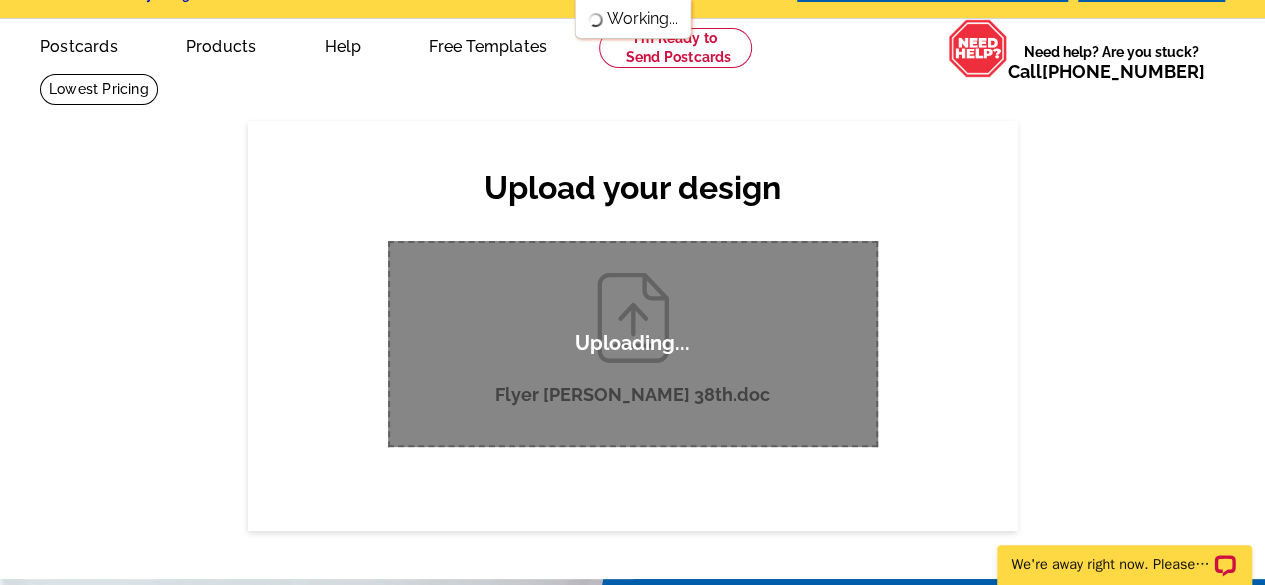 type 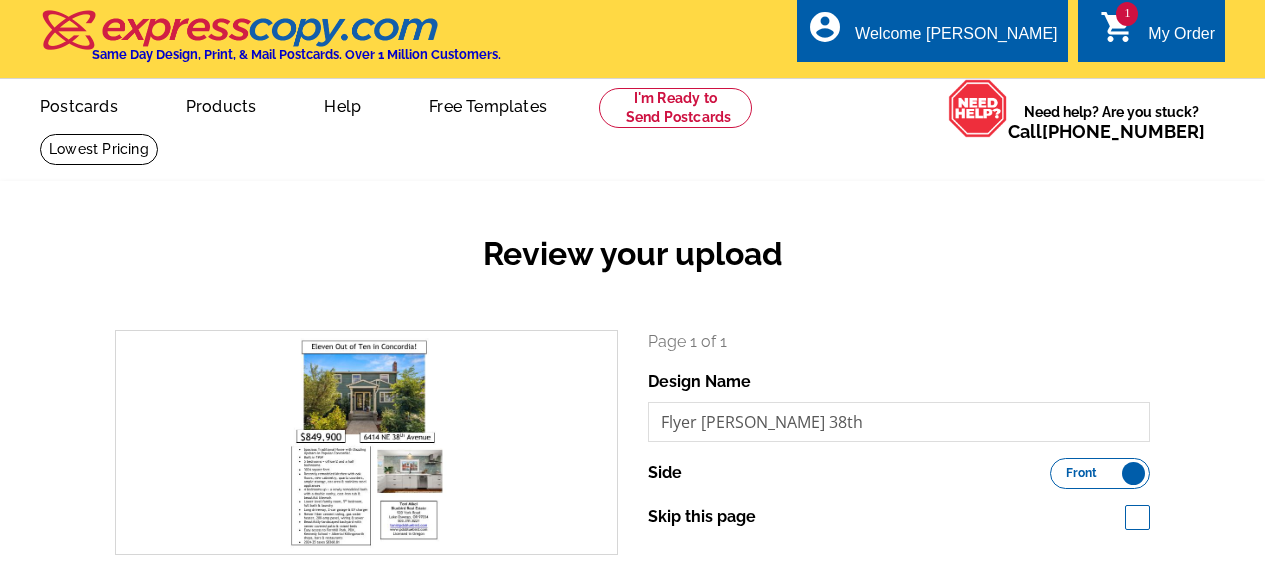 scroll, scrollTop: 0, scrollLeft: 0, axis: both 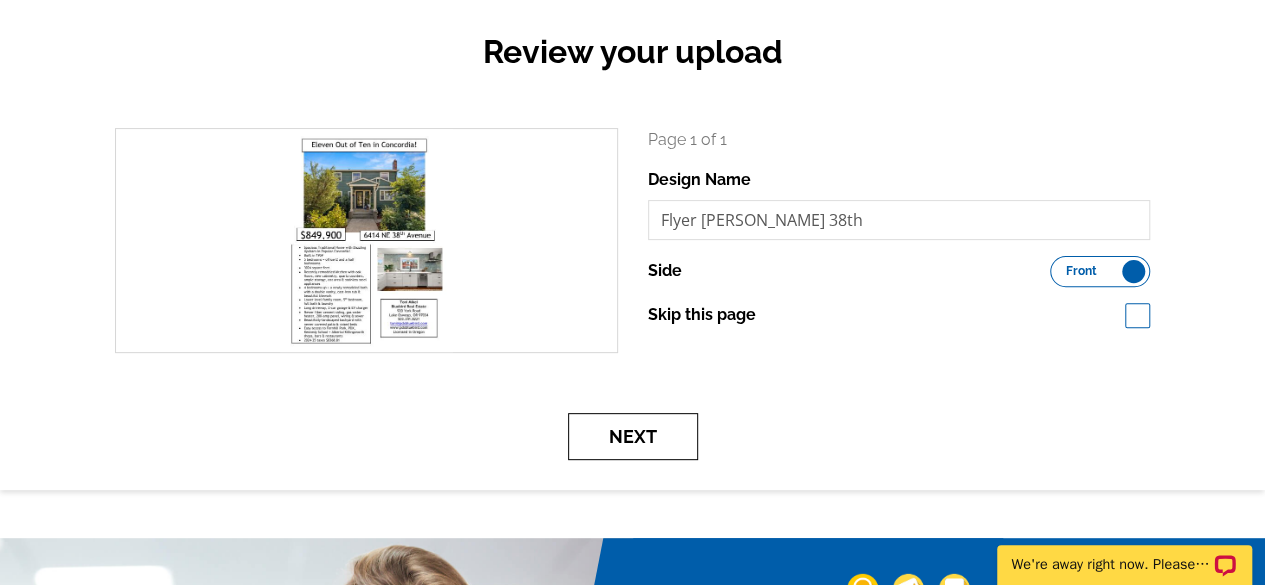 click on "Next" at bounding box center [633, 436] 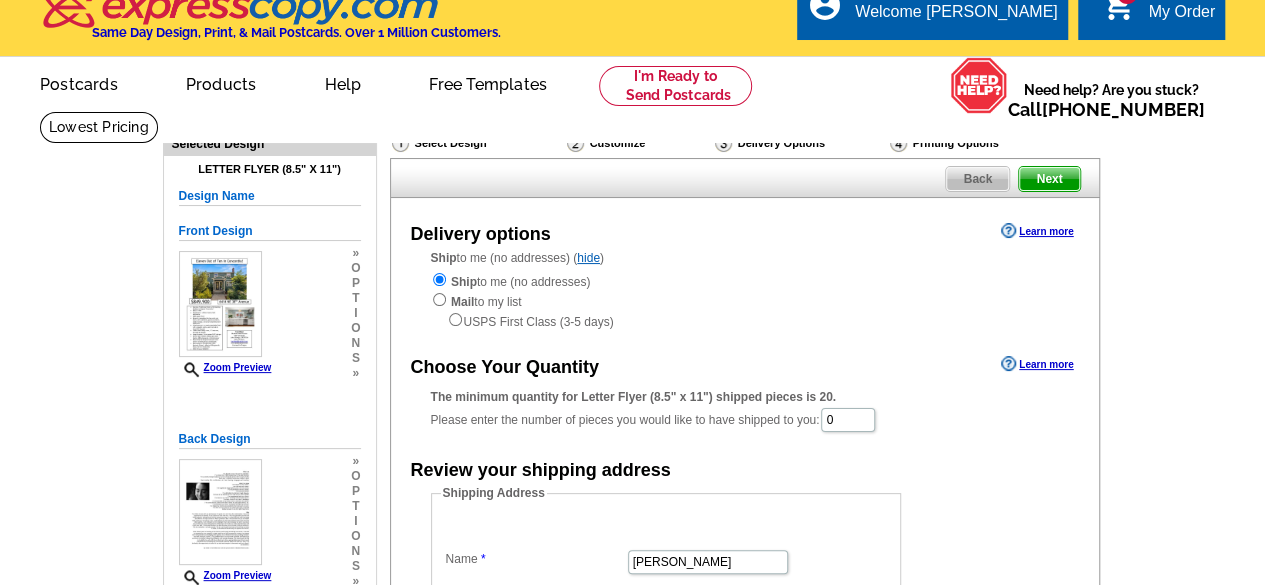 scroll, scrollTop: 90, scrollLeft: 0, axis: vertical 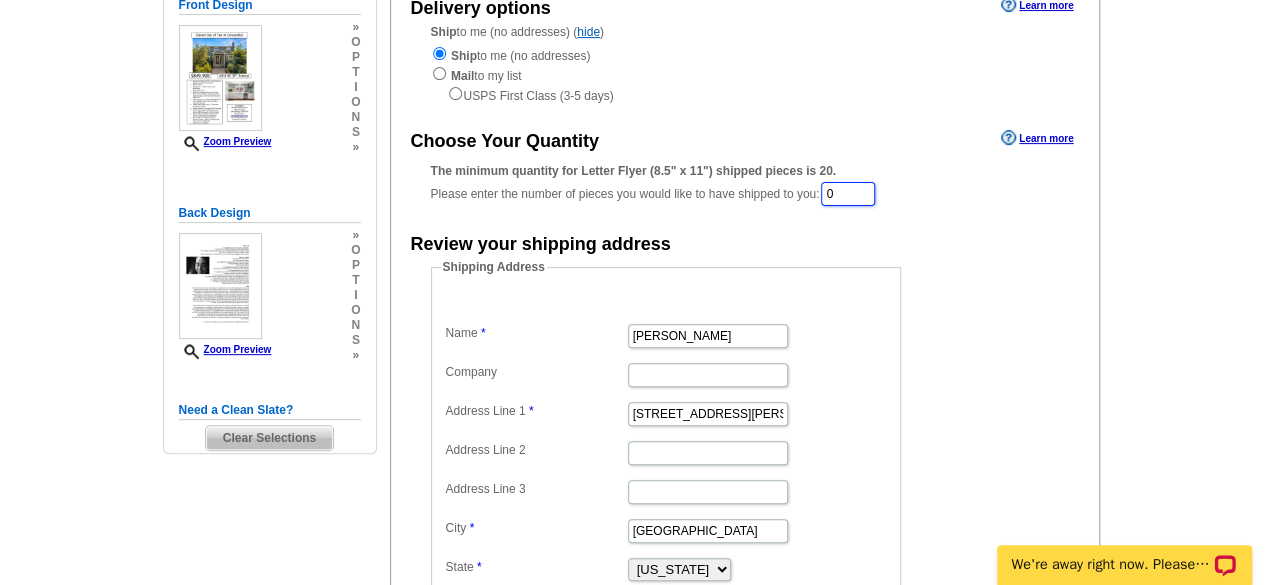 drag, startPoint x: 850, startPoint y: 192, endPoint x: 826, endPoint y: 191, distance: 24.020824 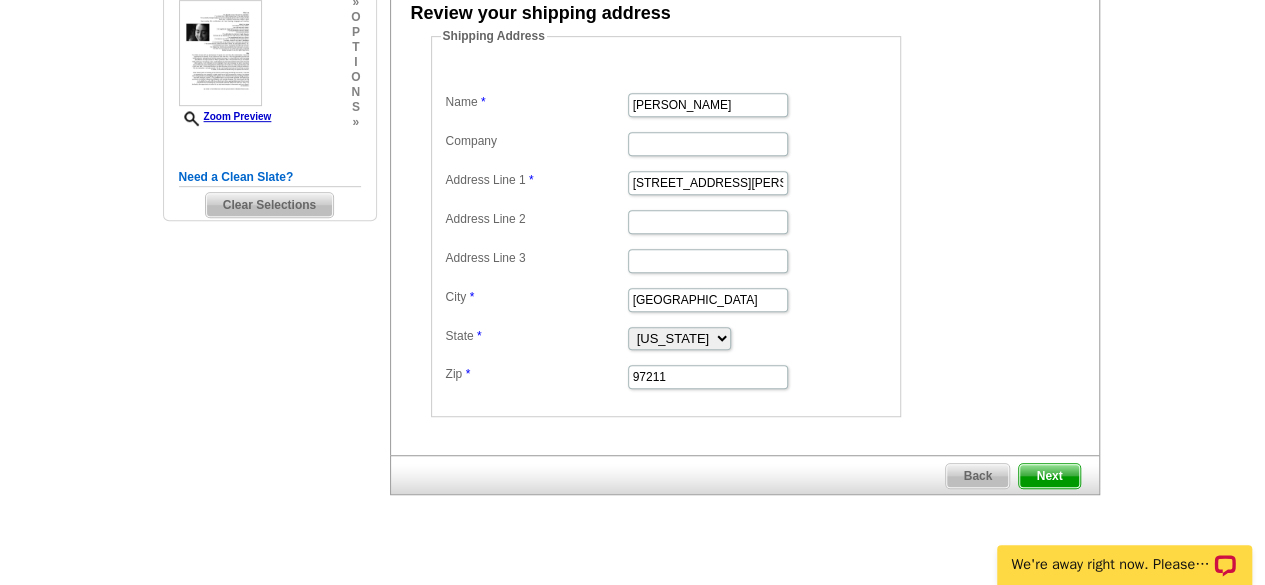 scroll, scrollTop: 482, scrollLeft: 0, axis: vertical 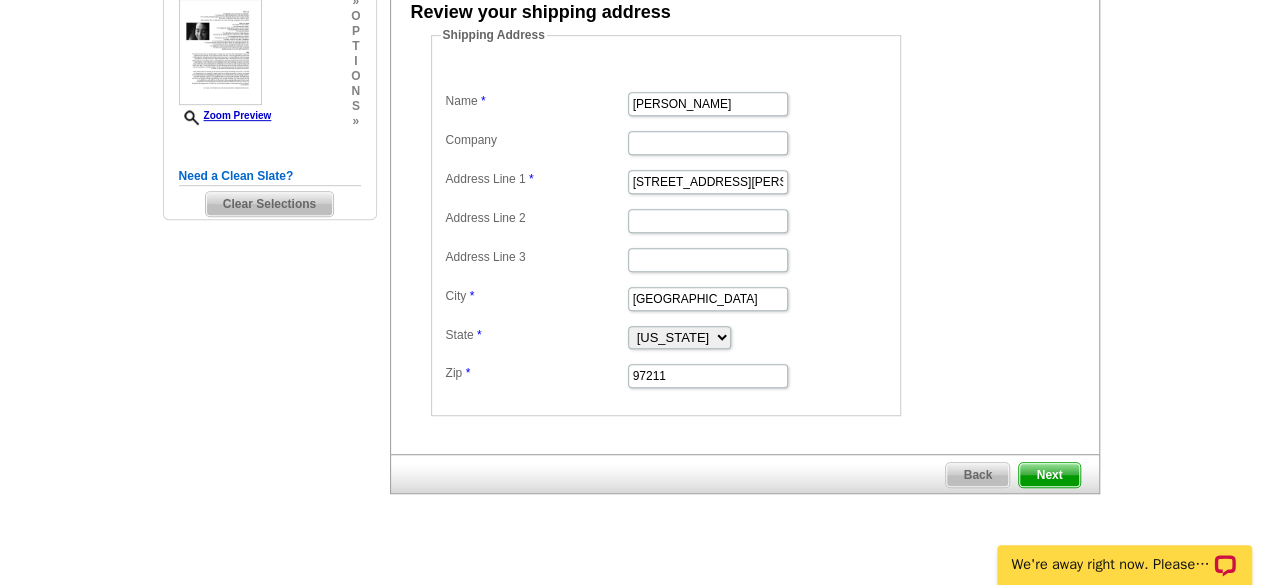 type on "30" 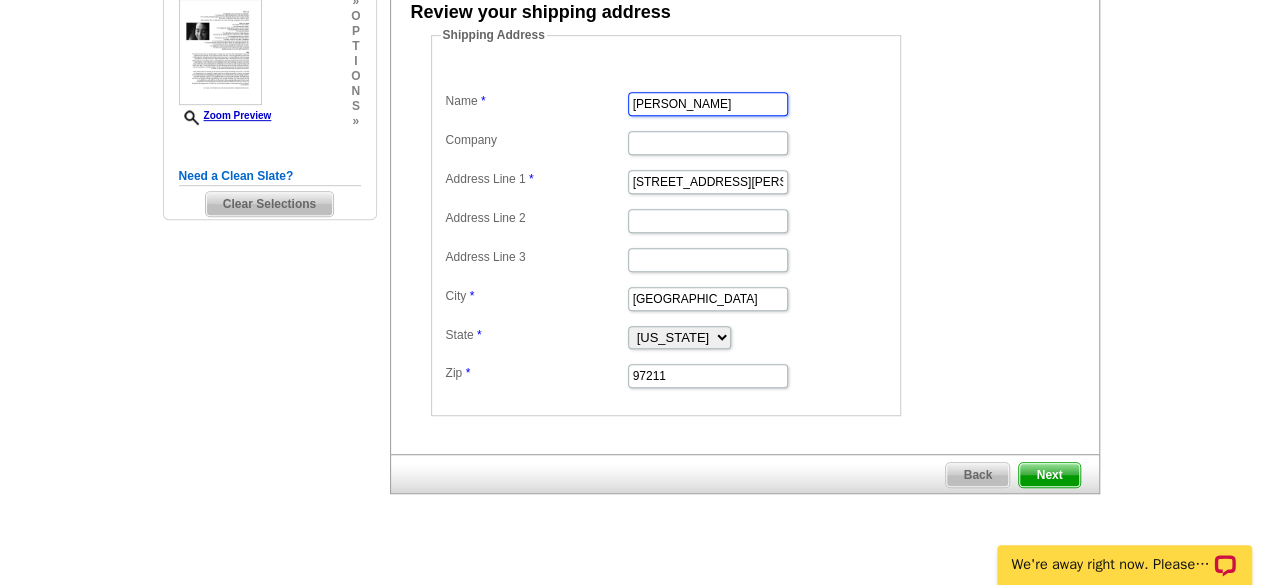 drag, startPoint x: 712, startPoint y: 99, endPoint x: 564, endPoint y: 106, distance: 148.16545 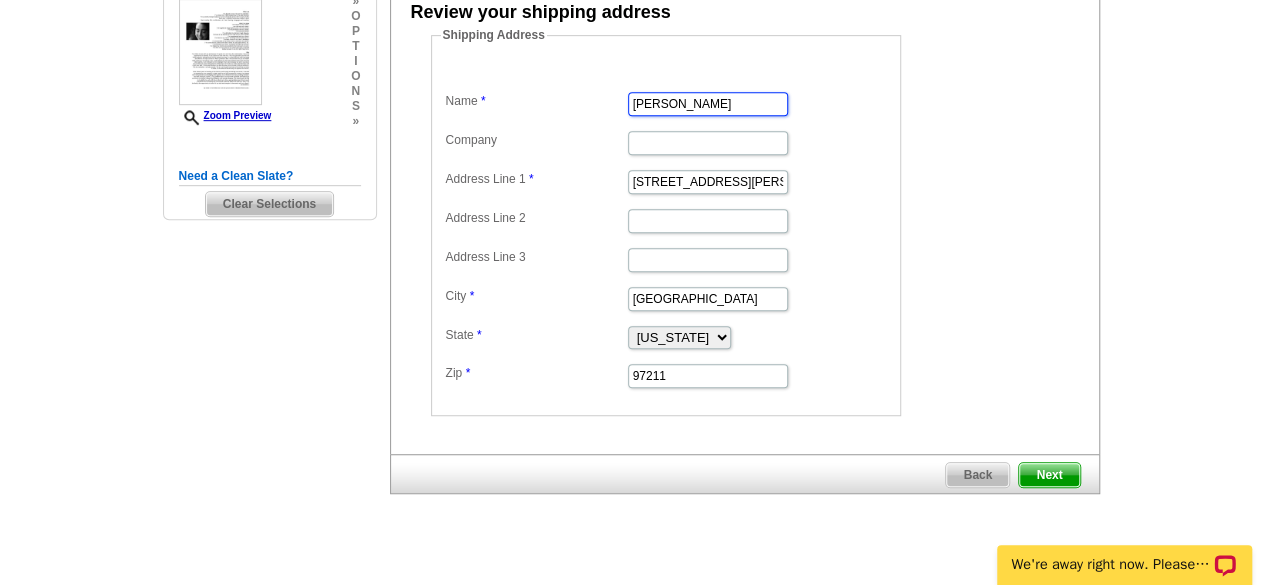 type on "[PERSON_NAME]" 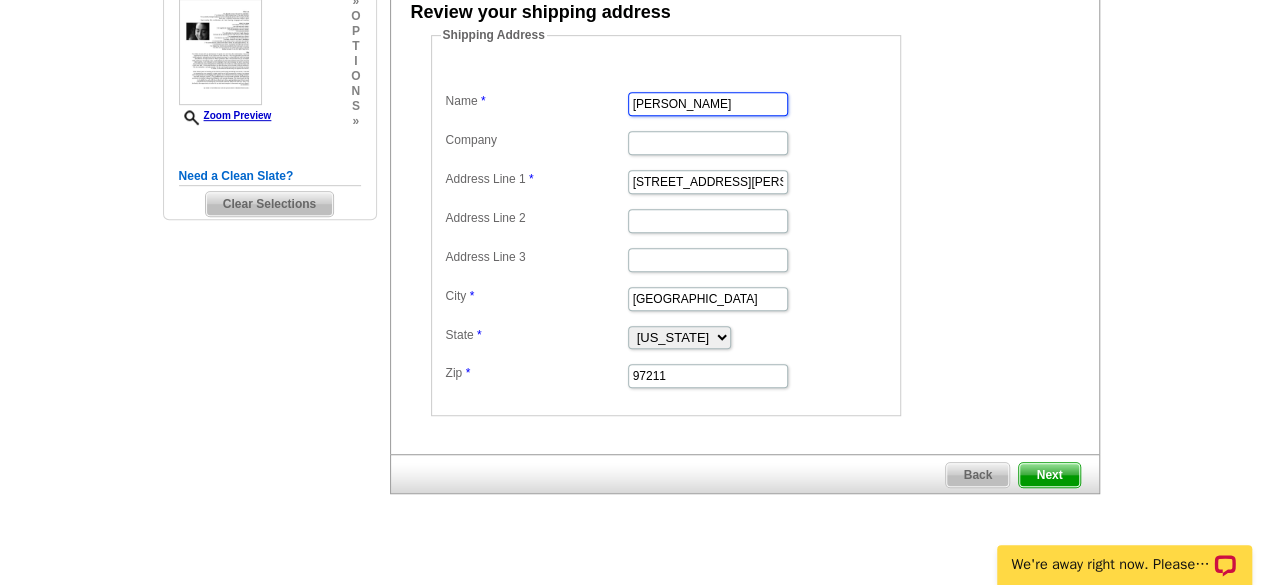 scroll, scrollTop: 0, scrollLeft: 0, axis: both 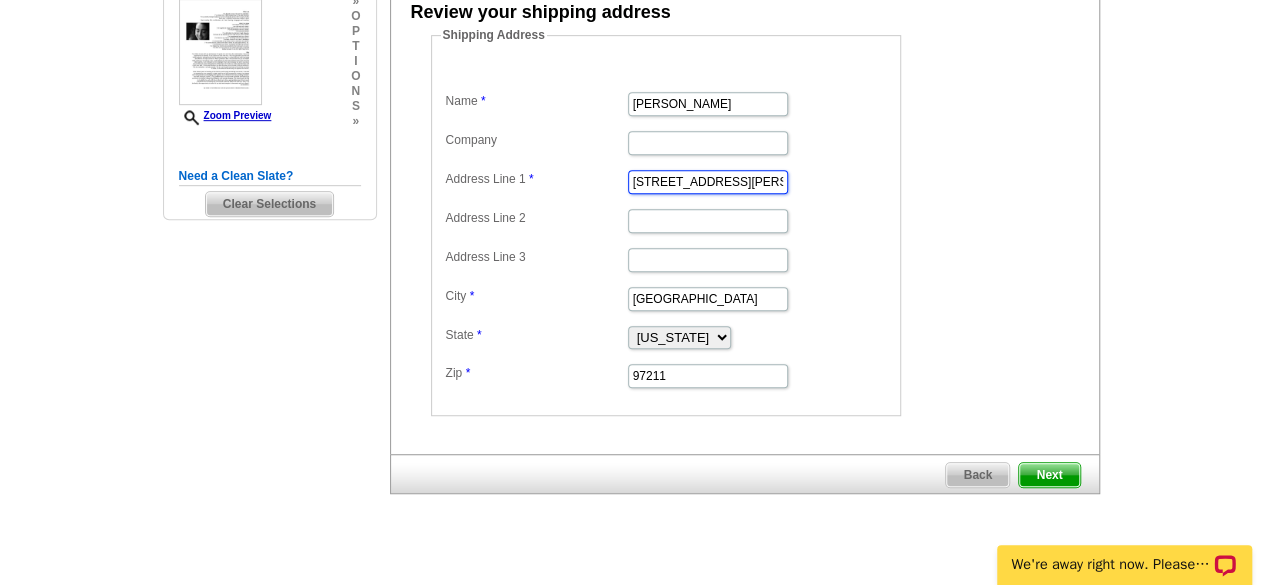 drag, startPoint x: 744, startPoint y: 187, endPoint x: 609, endPoint y: 168, distance: 136.33047 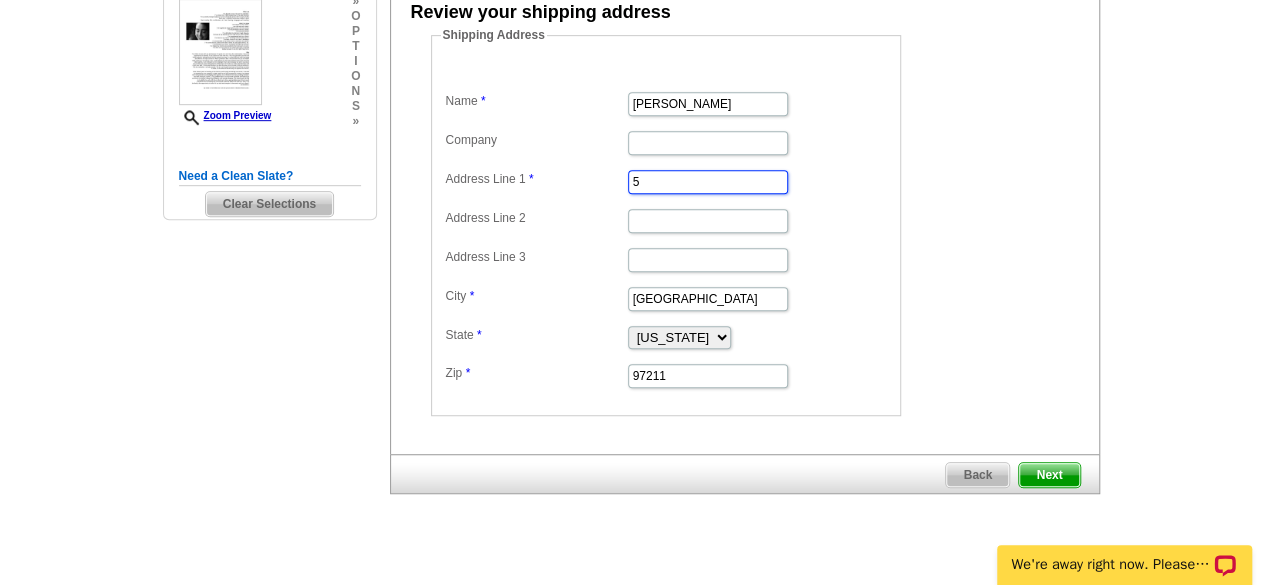 type on "[STREET_ADDRESS]" 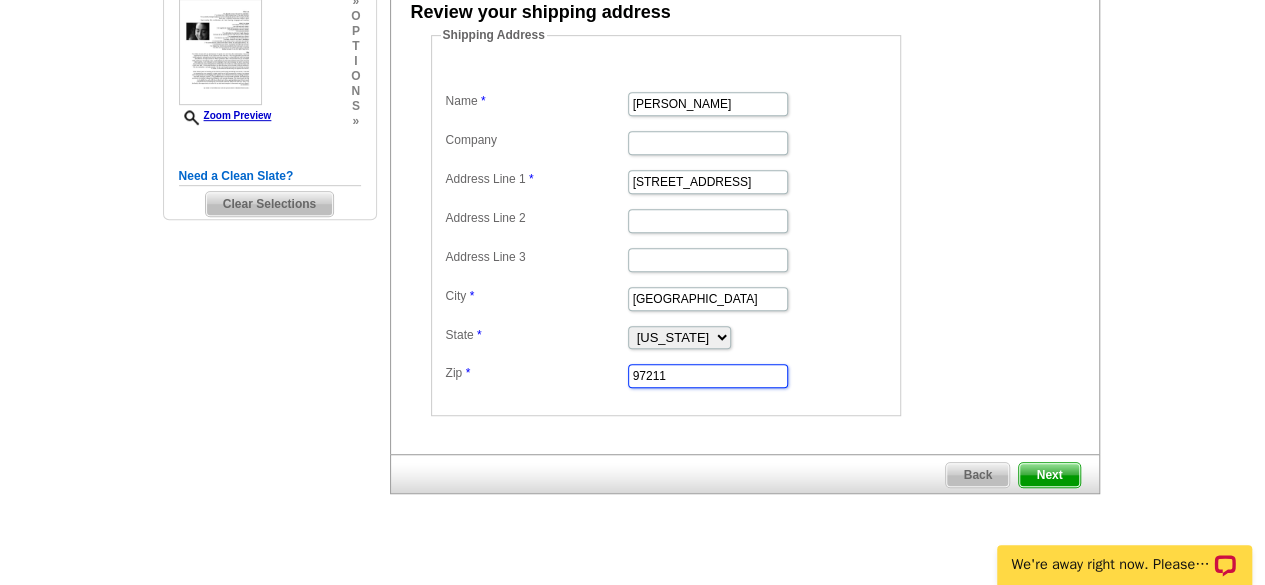 click on "97211" at bounding box center (708, 376) 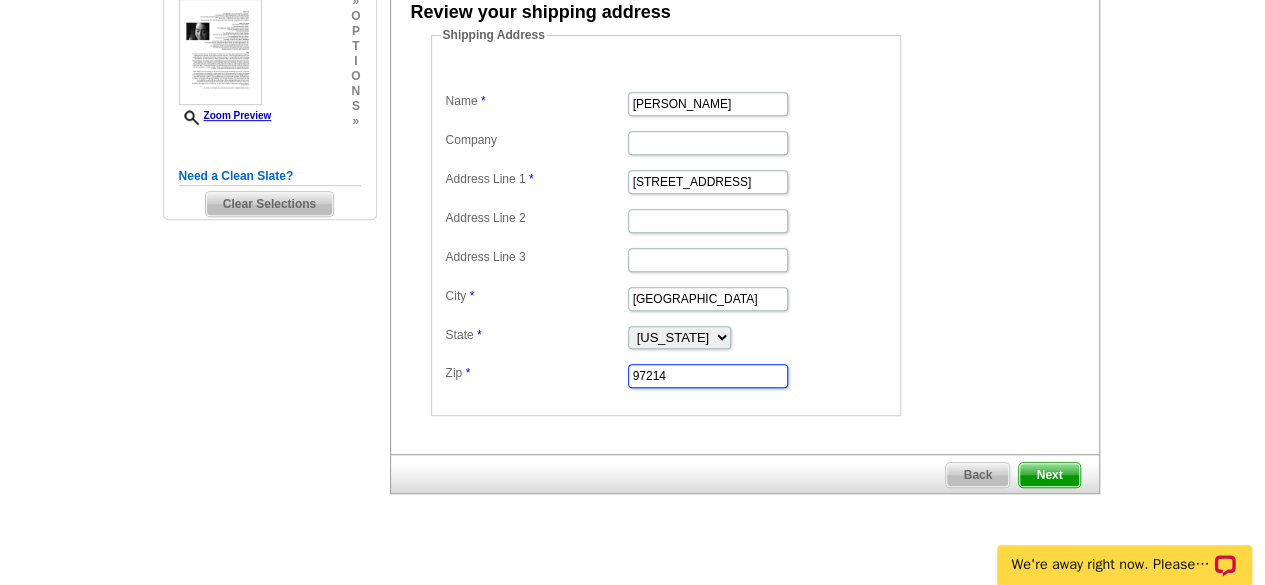 type on "97214" 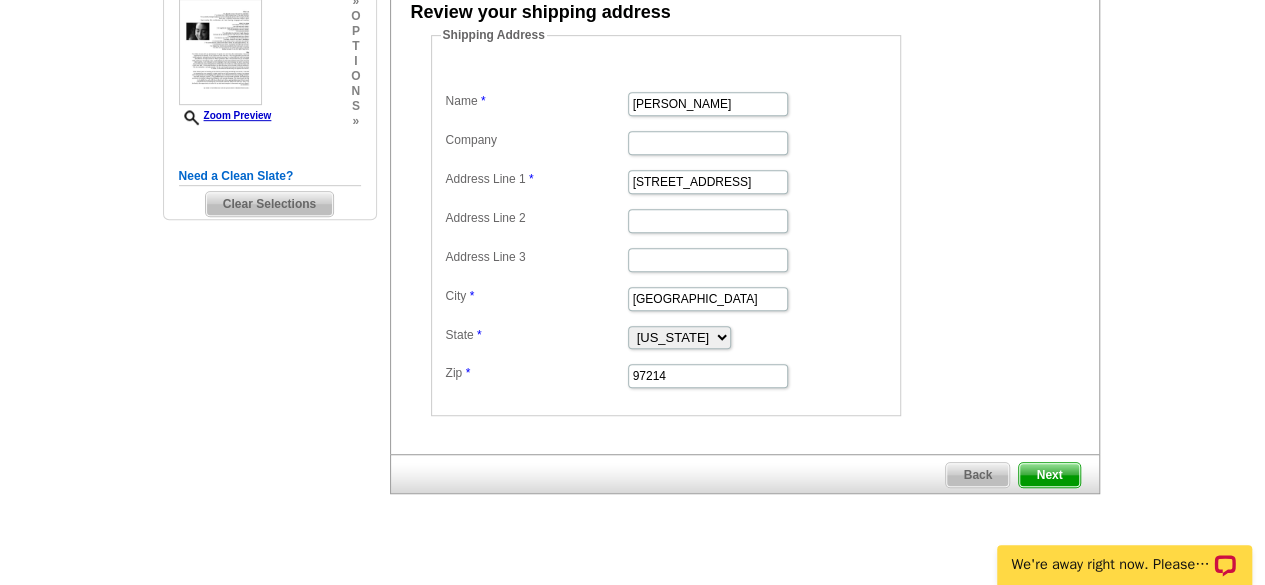 click on "97214" at bounding box center (666, 374) 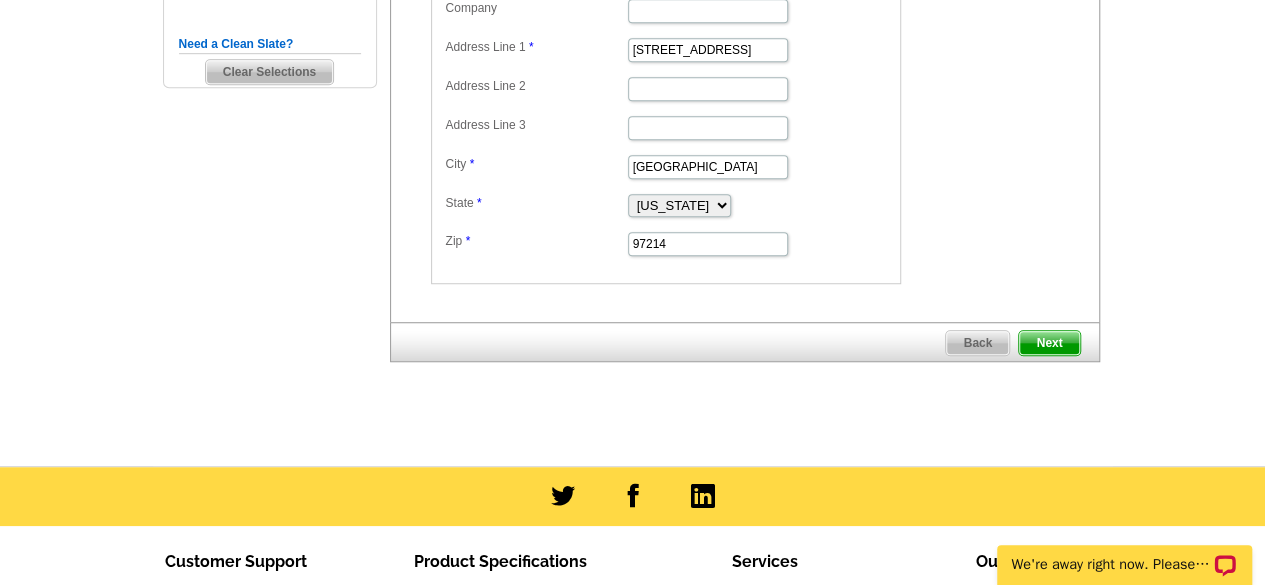 scroll, scrollTop: 612, scrollLeft: 0, axis: vertical 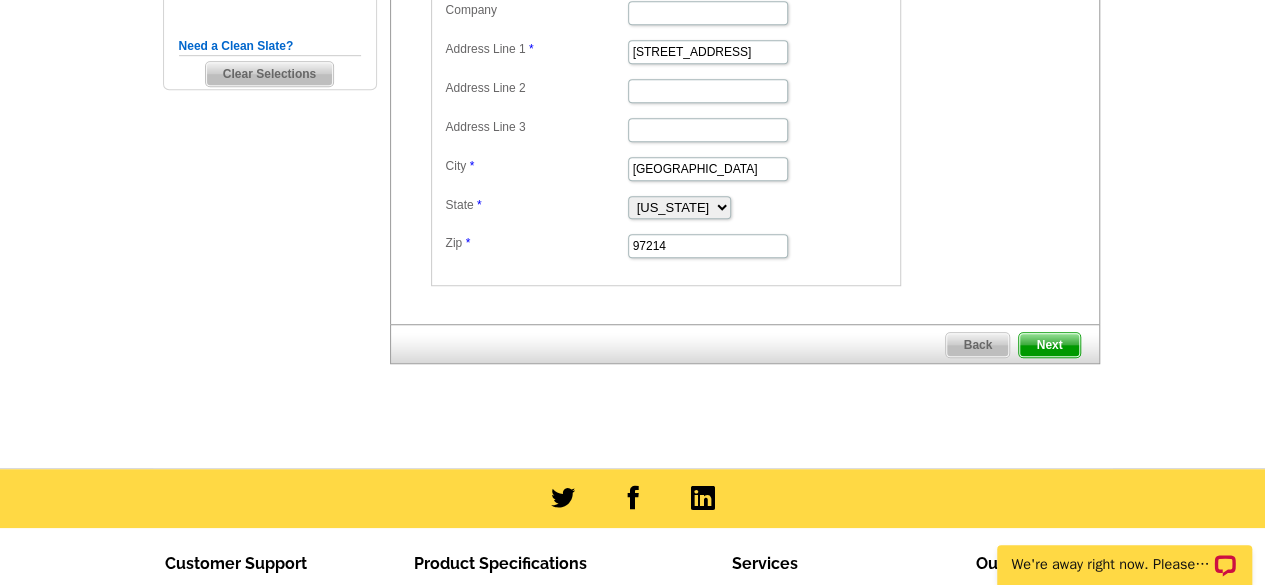 click on "Next" at bounding box center (1049, 345) 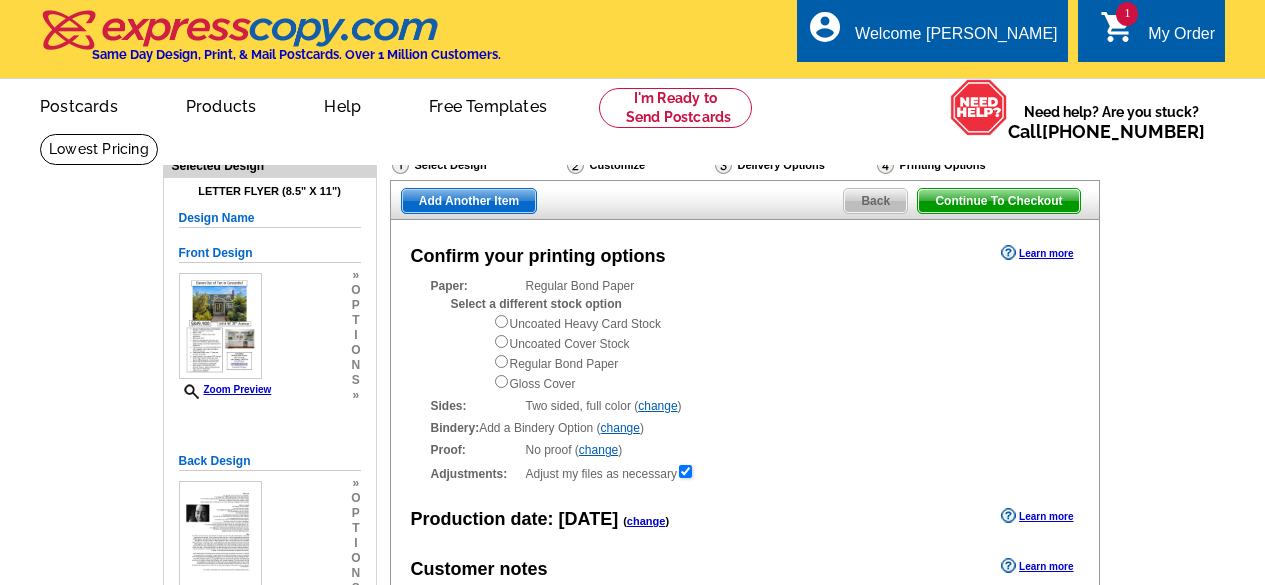 scroll, scrollTop: 0, scrollLeft: 0, axis: both 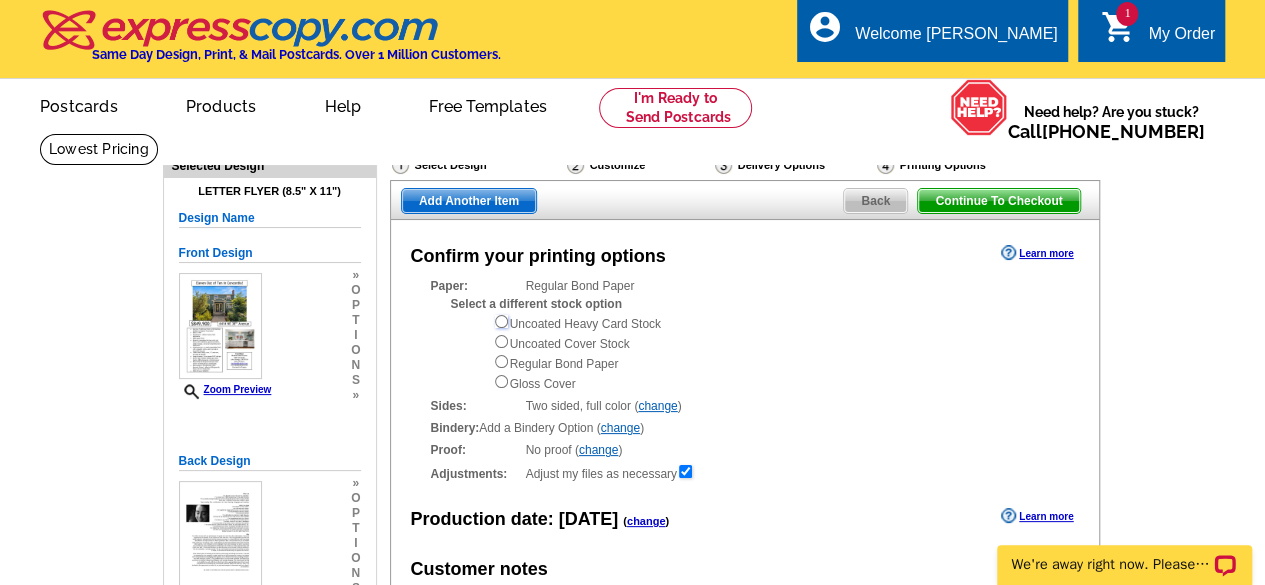 click at bounding box center [501, 321] 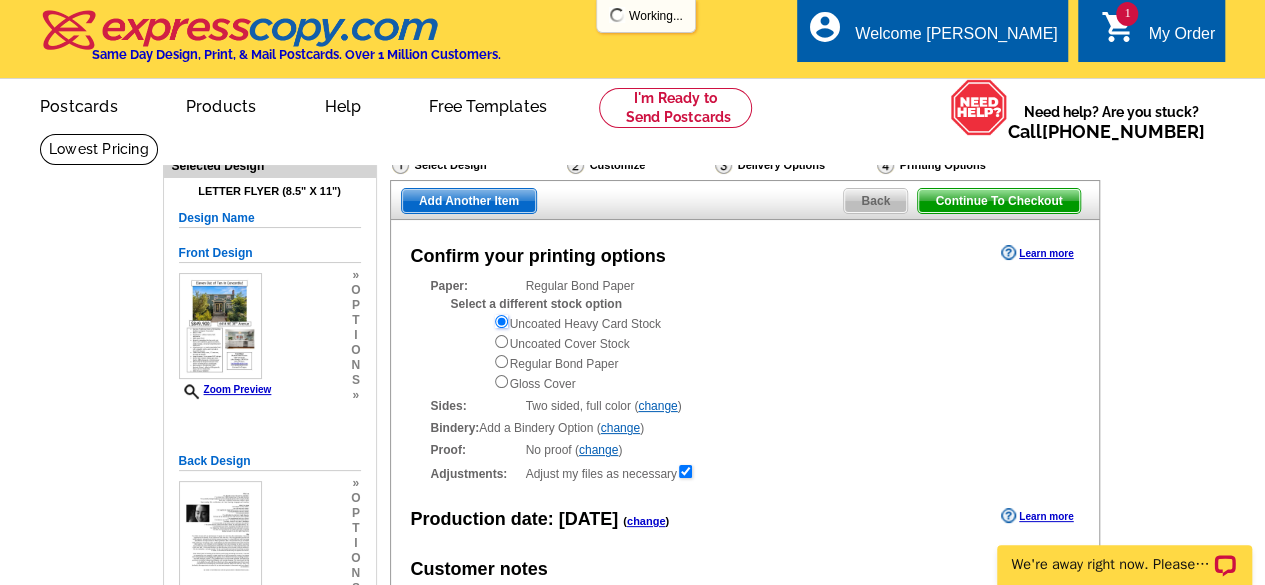 scroll, scrollTop: 0, scrollLeft: 0, axis: both 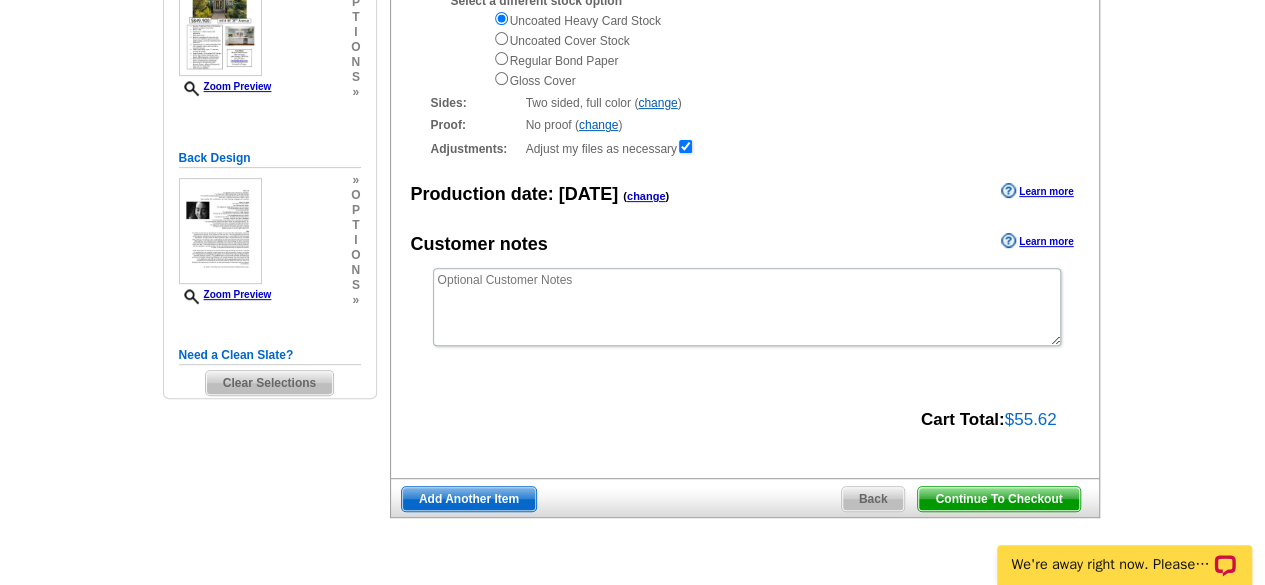 click on "change" at bounding box center [657, 103] 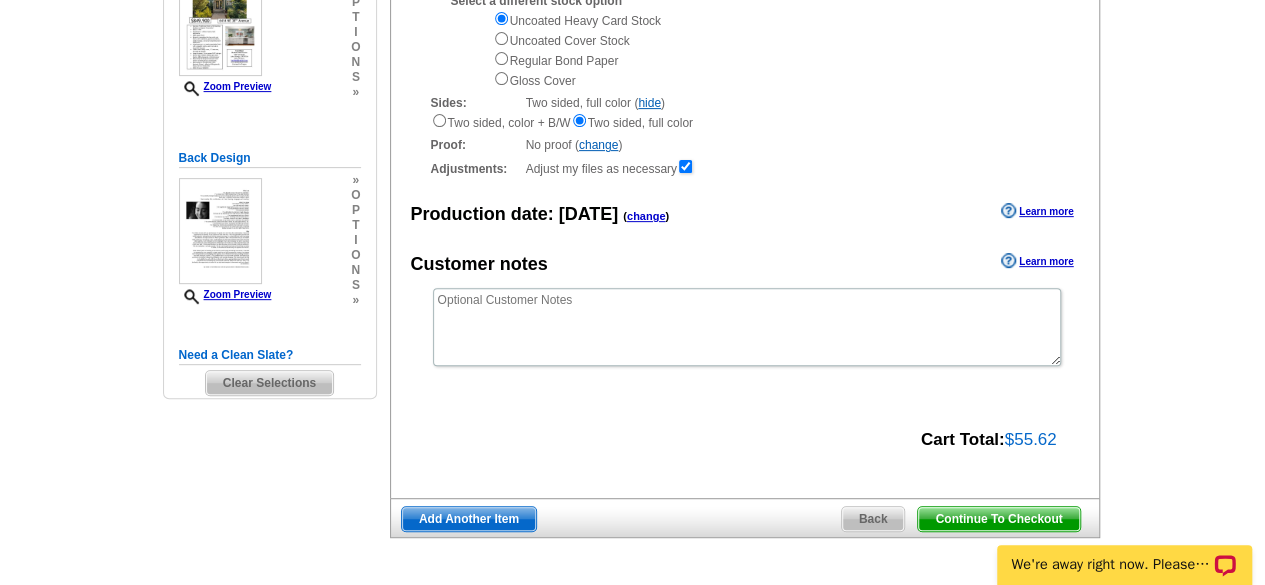 click on "Two sided, color + B/W
Two sided, full color" at bounding box center (745, 122) 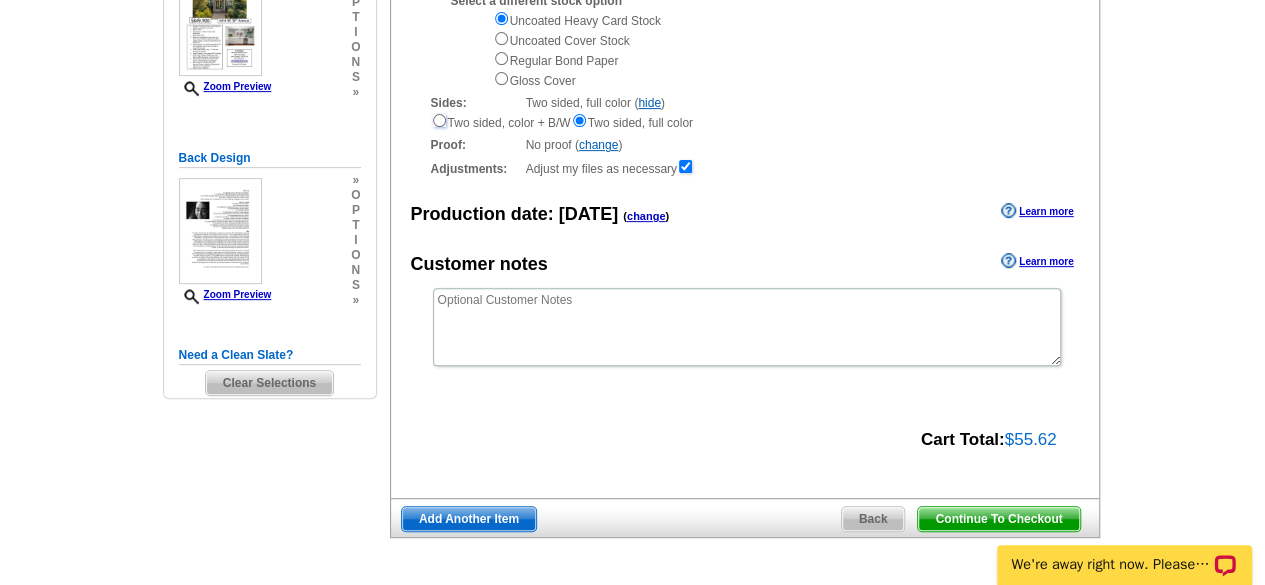 click at bounding box center (439, 120) 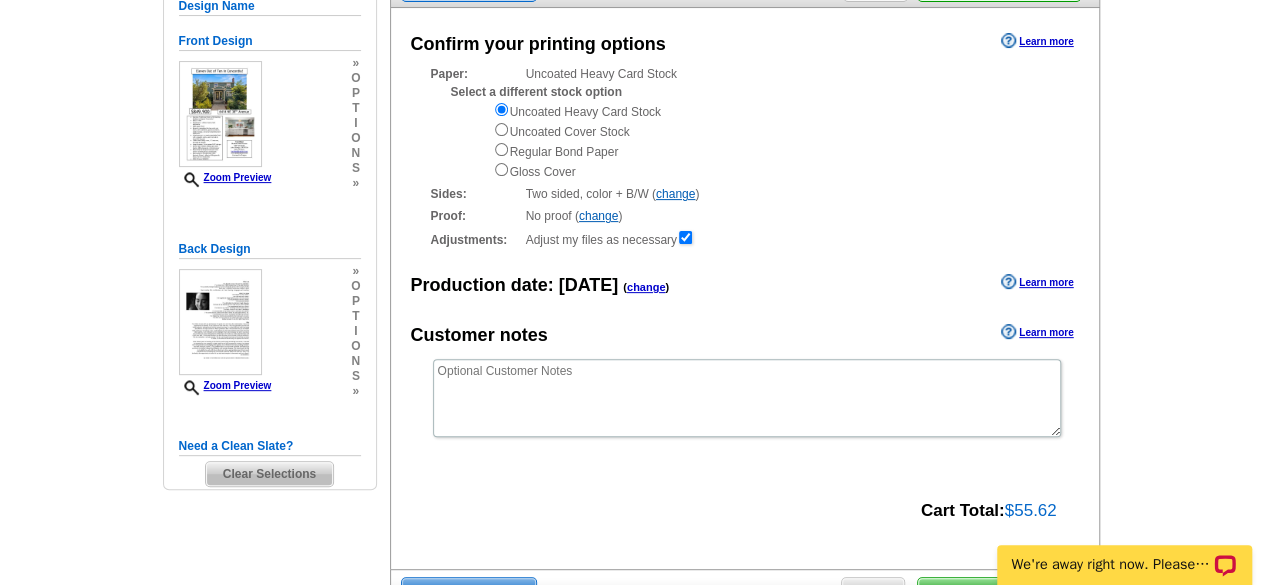 scroll, scrollTop: 296, scrollLeft: 0, axis: vertical 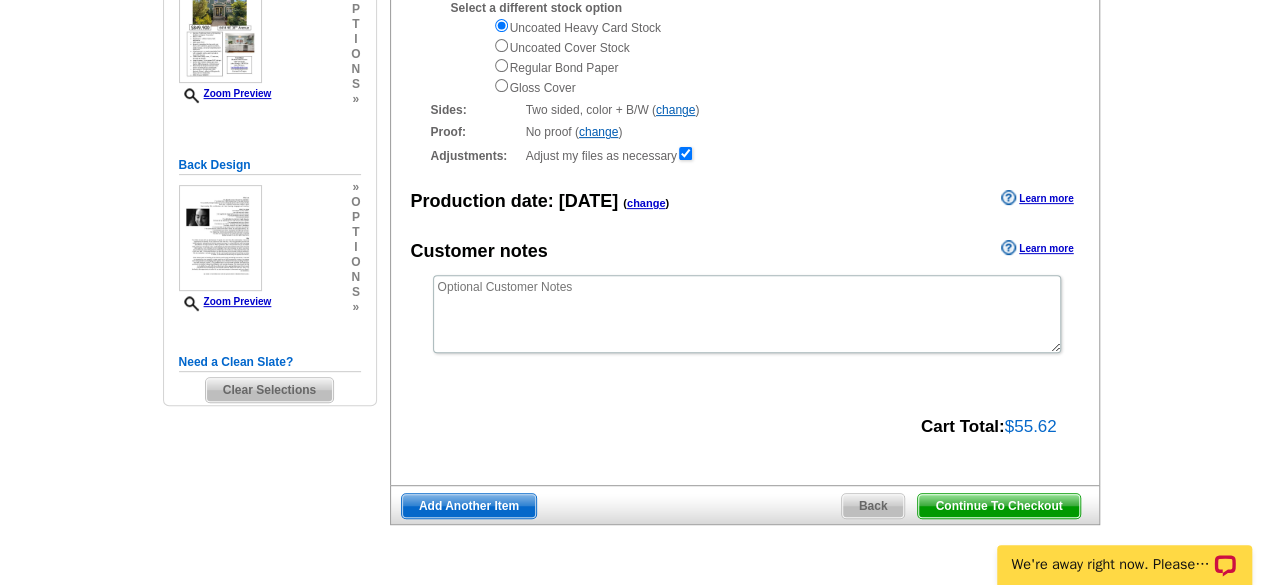 click on "Continue To Checkout" at bounding box center [998, 506] 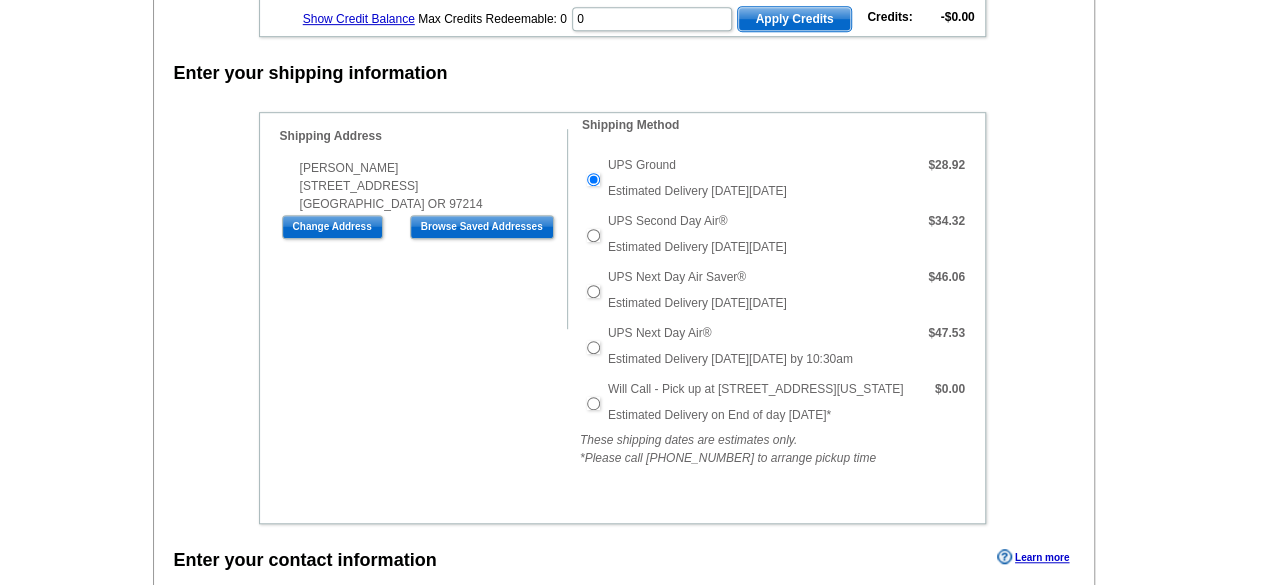 scroll, scrollTop: 527, scrollLeft: 0, axis: vertical 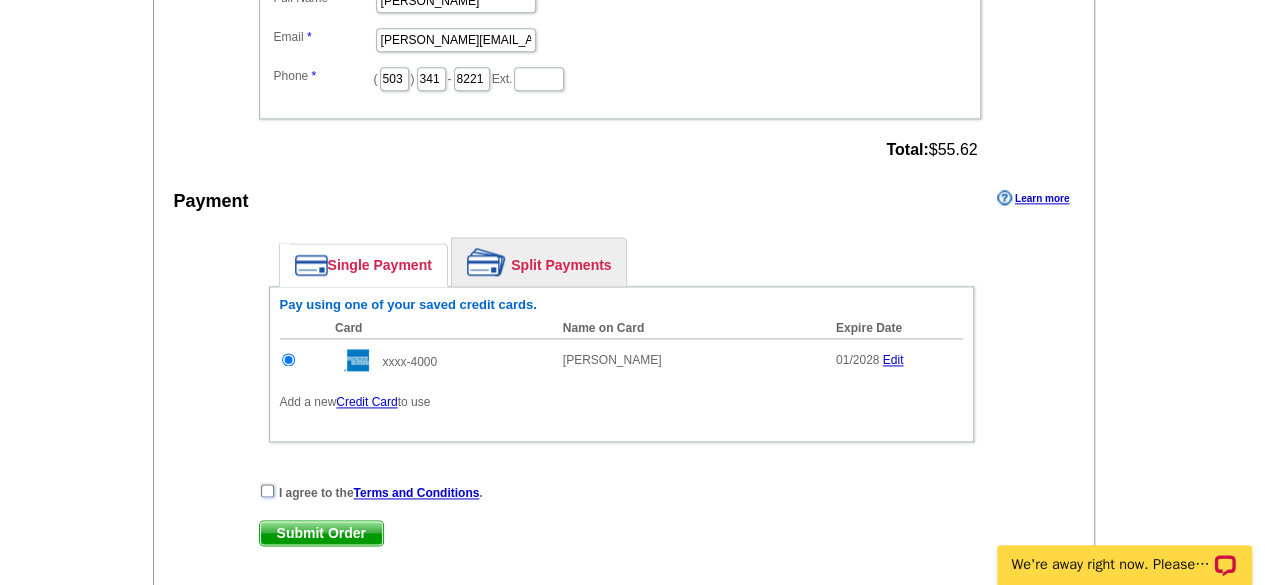 click at bounding box center [267, 490] 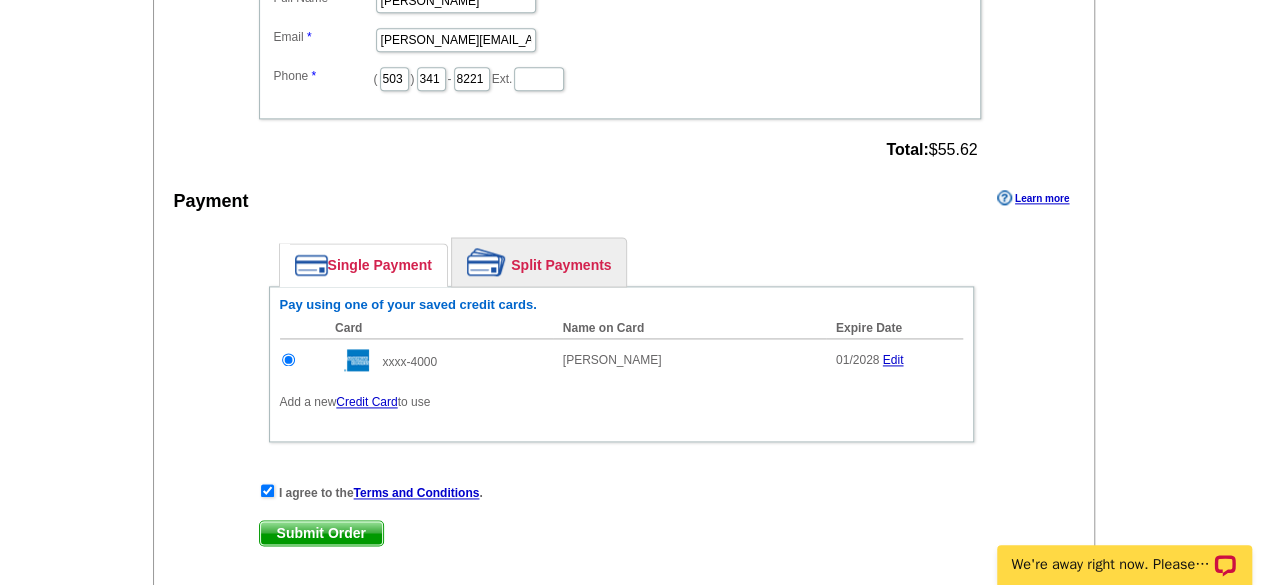 click on "Submit Order" at bounding box center (321, 533) 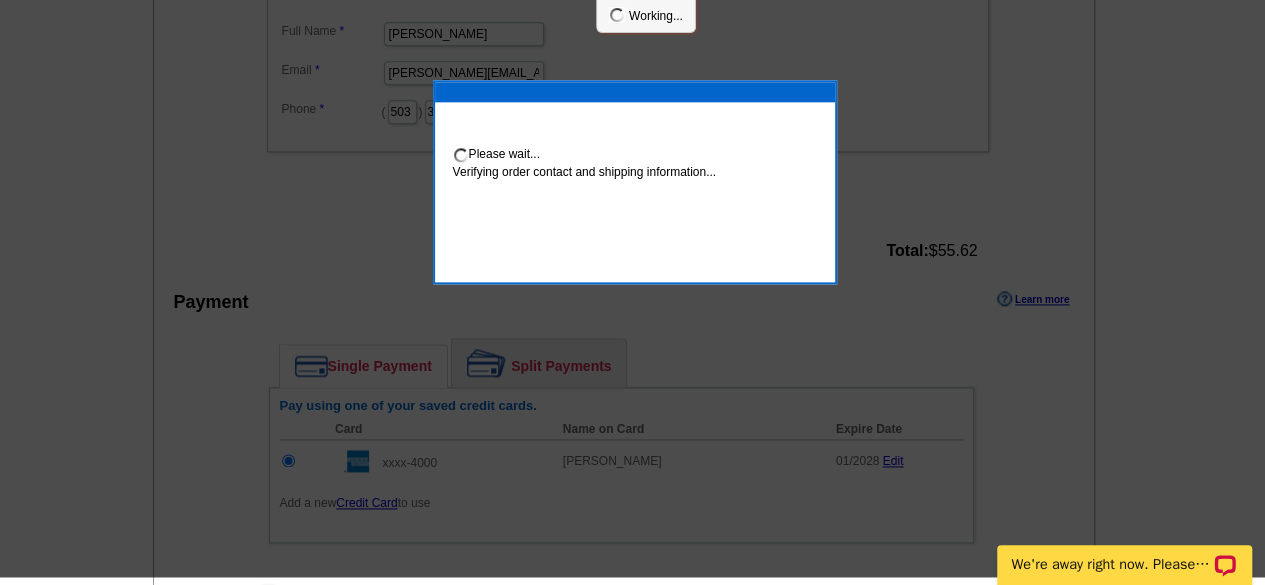 scroll, scrollTop: 1202, scrollLeft: 0, axis: vertical 